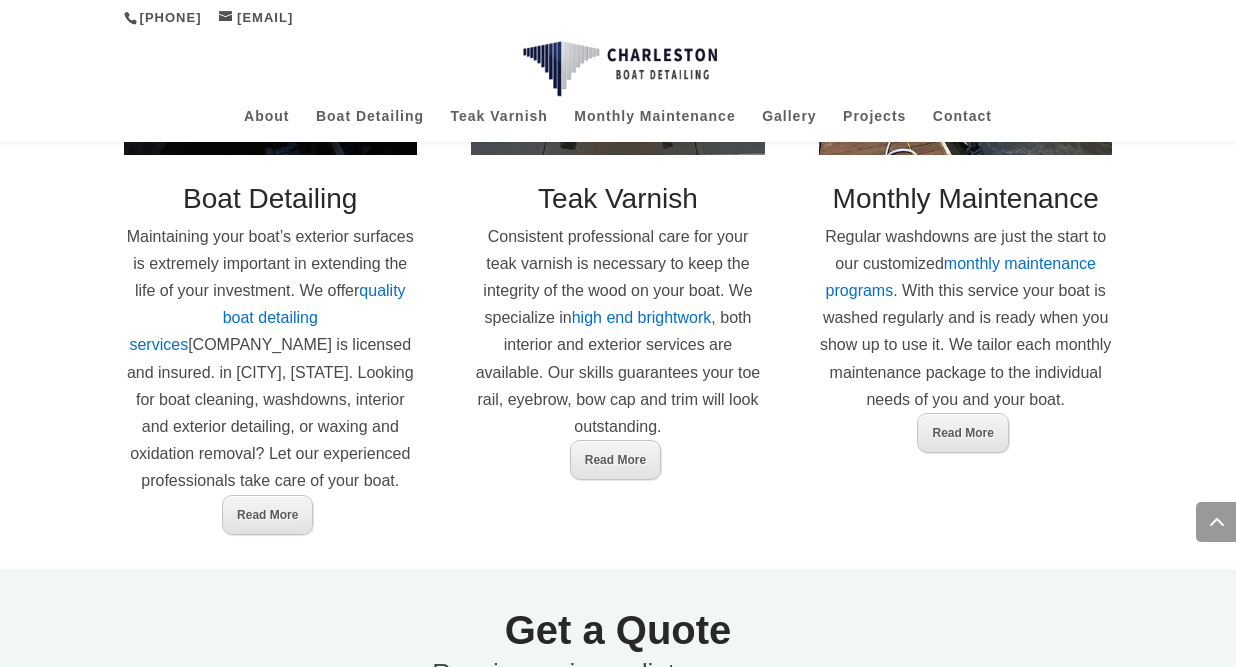 scroll, scrollTop: 1143, scrollLeft: 0, axis: vertical 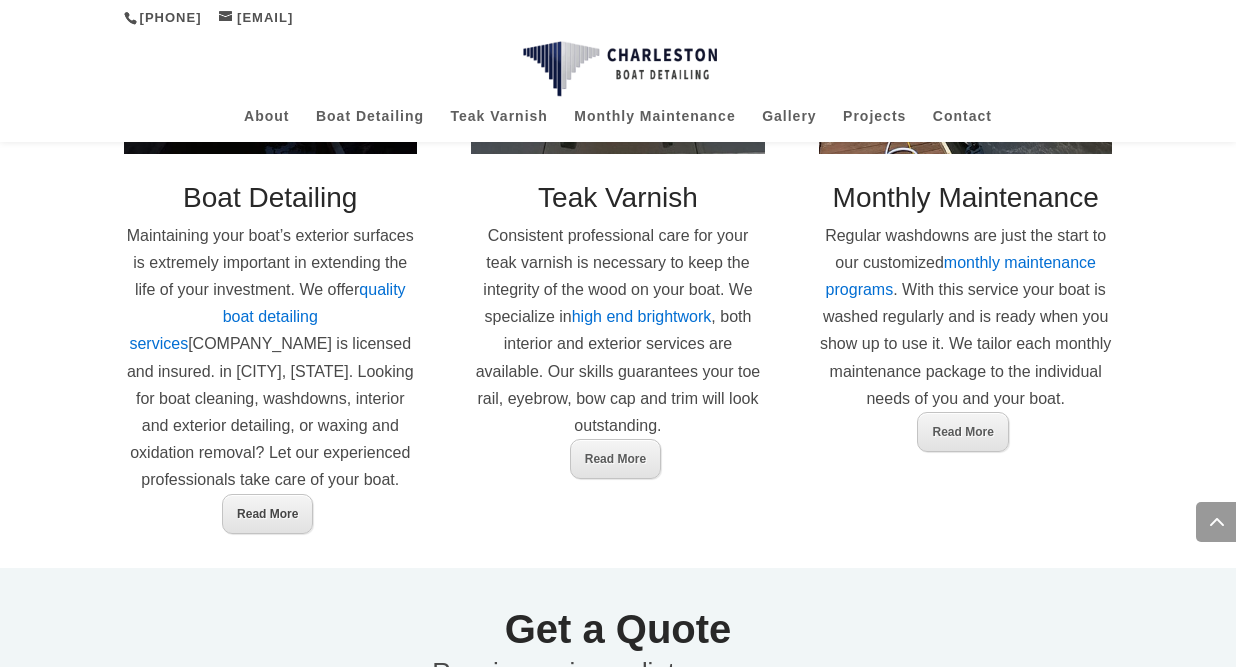 click on "Read More" at bounding box center (267, 514) 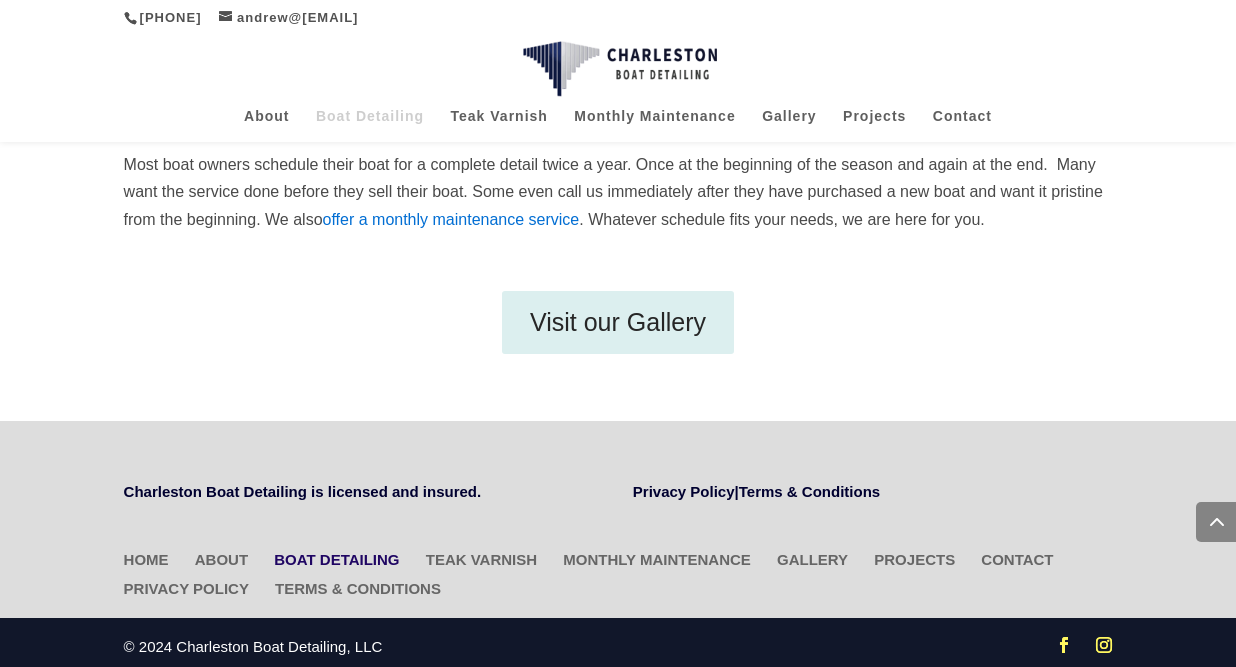 scroll, scrollTop: 970, scrollLeft: 0, axis: vertical 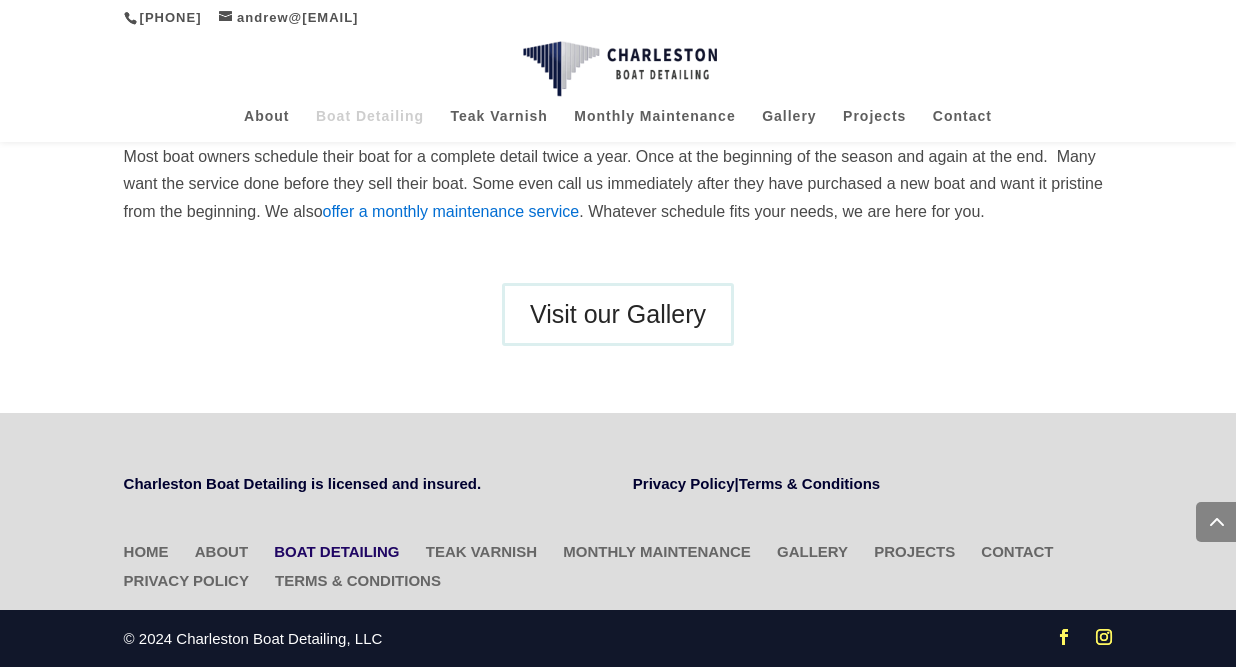 click on "Visit our Gallery" at bounding box center (618, 315) 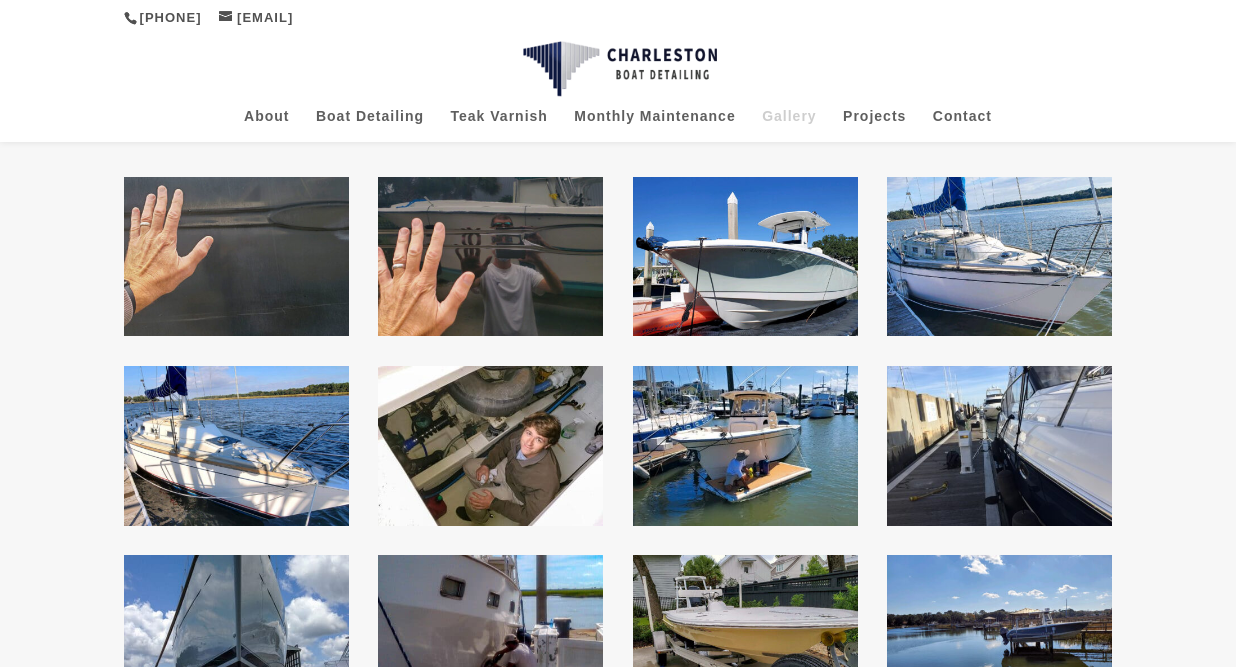 scroll, scrollTop: 281, scrollLeft: 0, axis: vertical 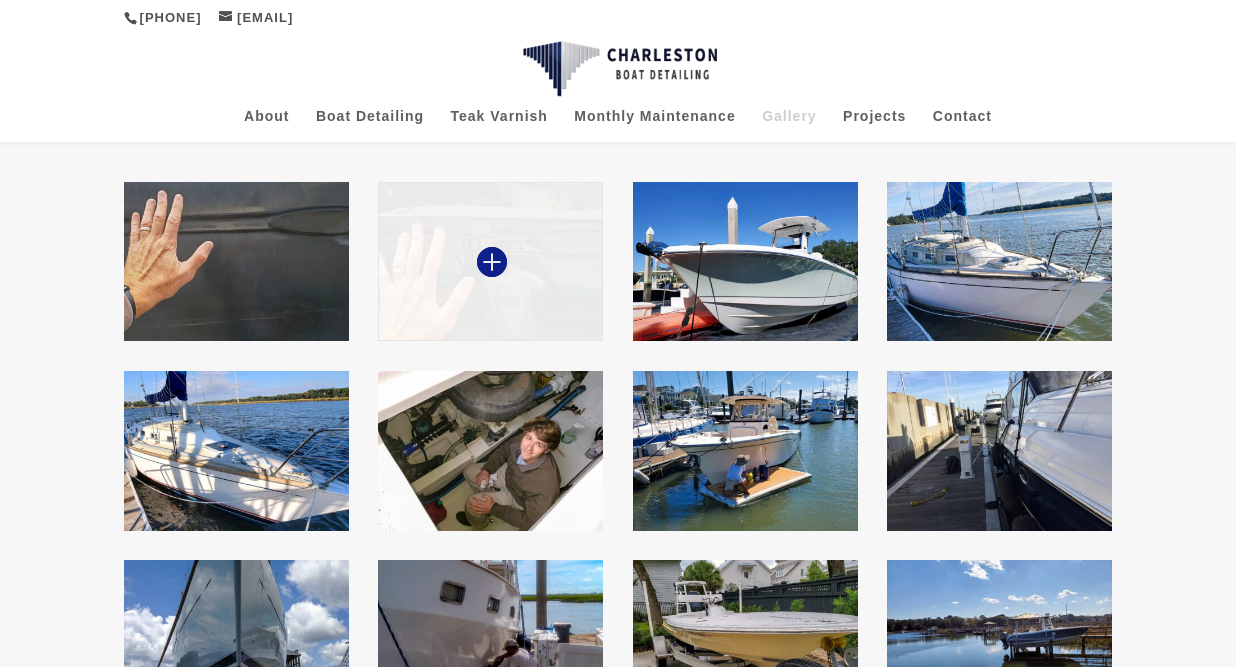 click at bounding box center [490, 262] 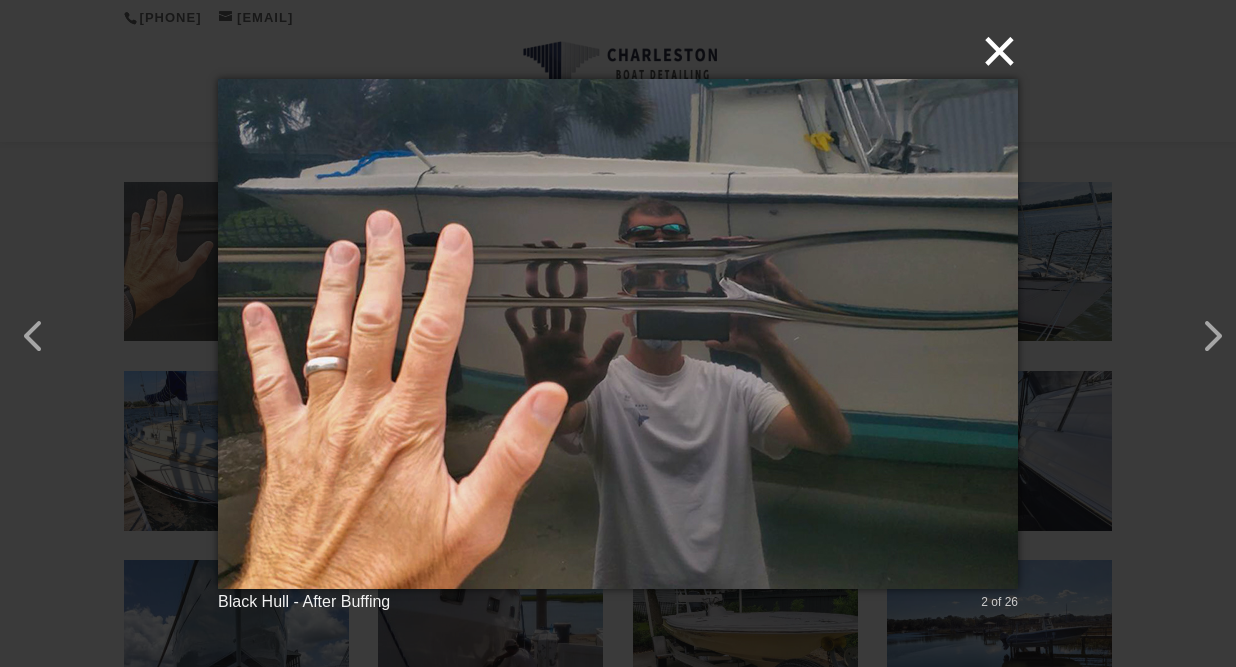 click on "×" at bounding box center (624, 51) 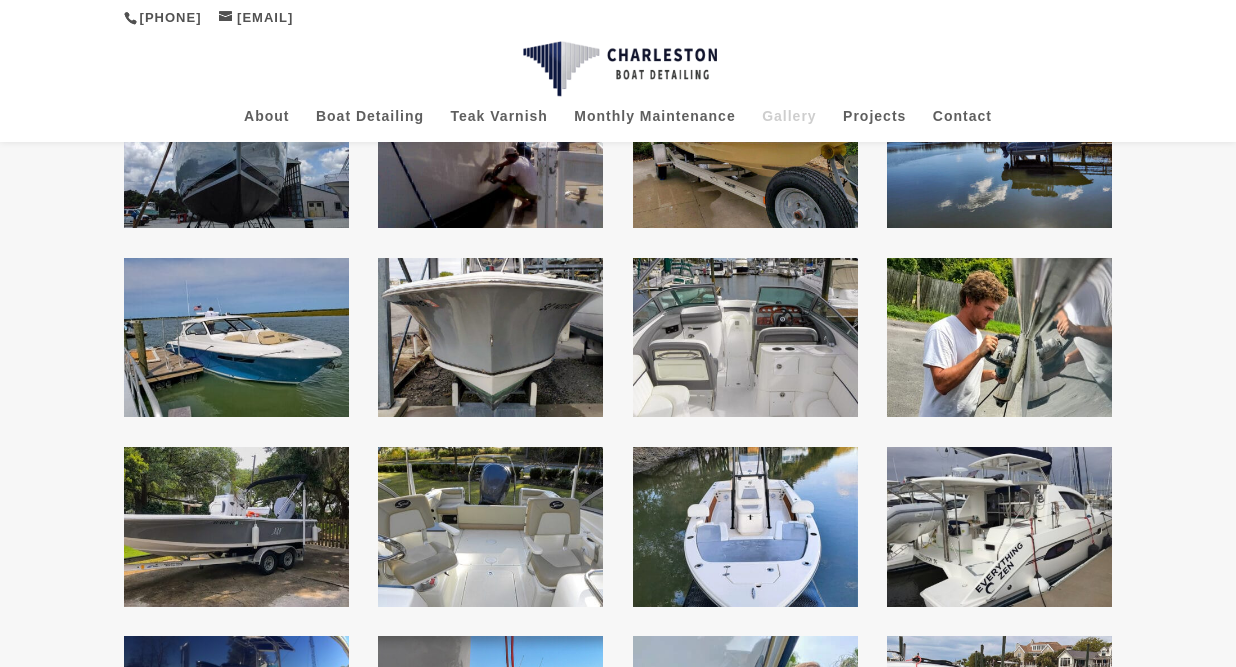 scroll, scrollTop: 781, scrollLeft: 0, axis: vertical 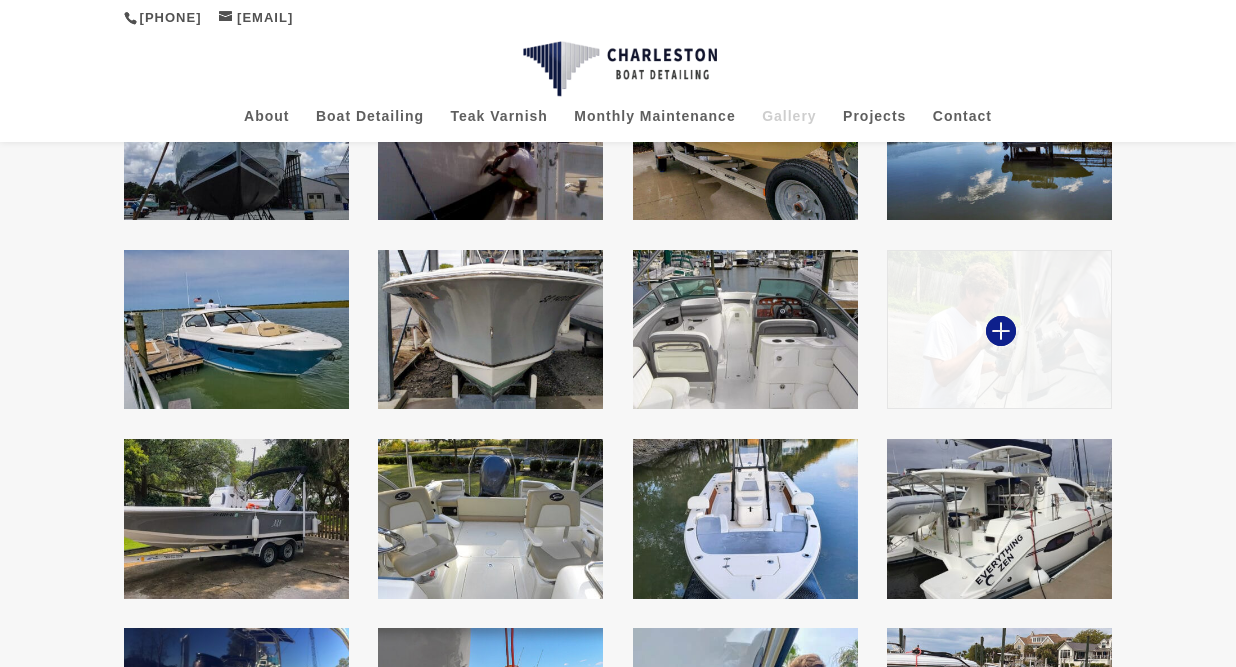 click at bounding box center [999, 330] 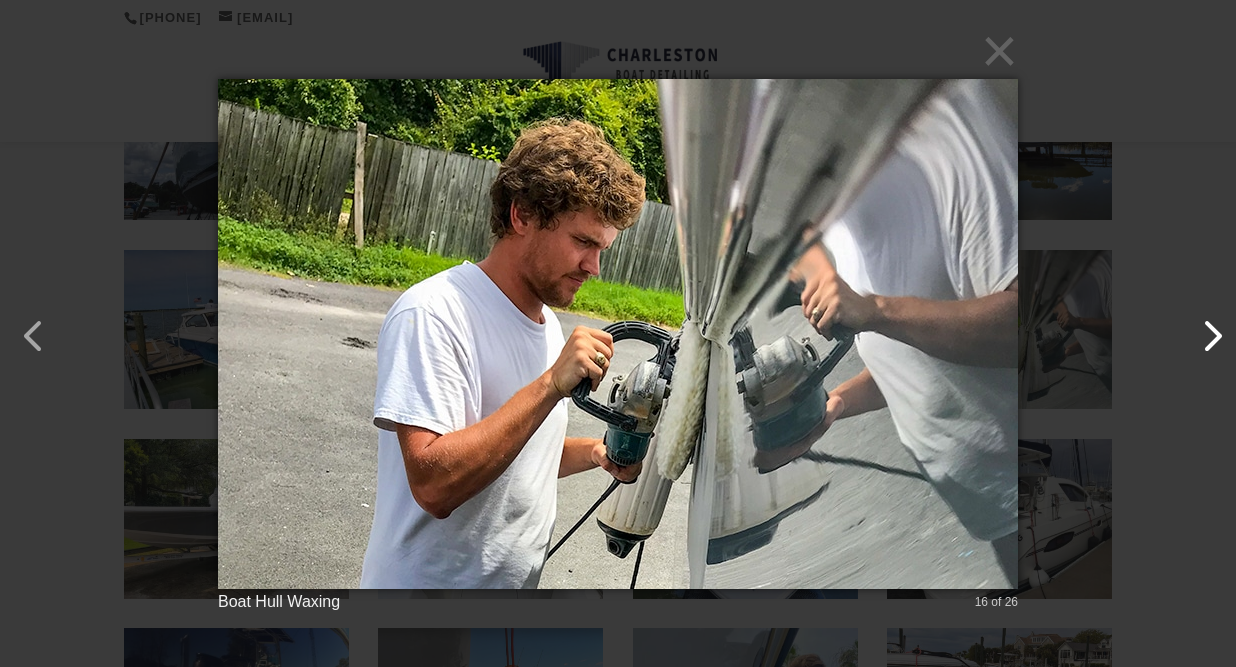 click at bounding box center [1202, 326] 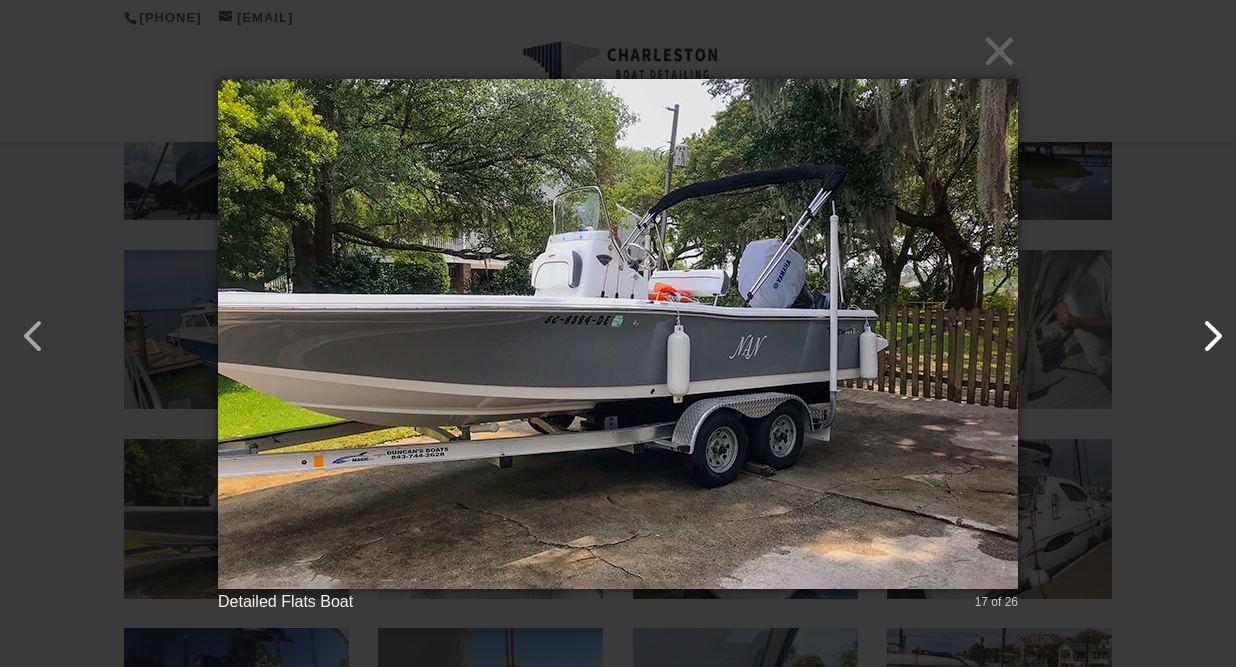 click at bounding box center [1202, 326] 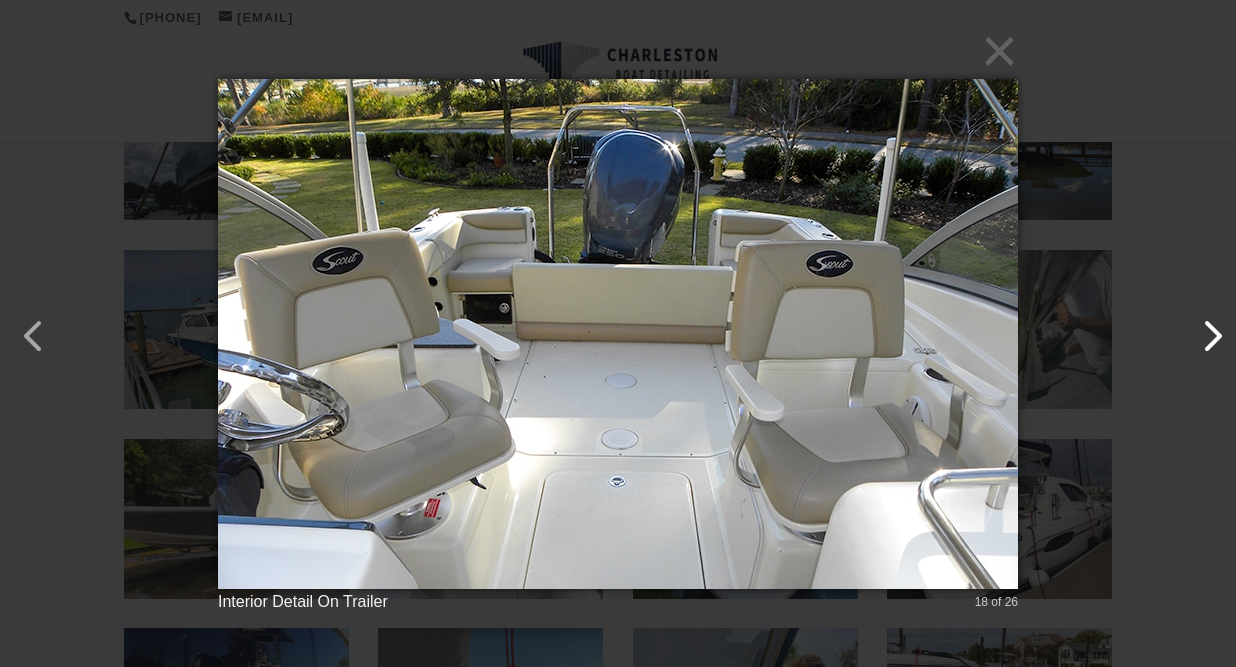 click at bounding box center [1202, 326] 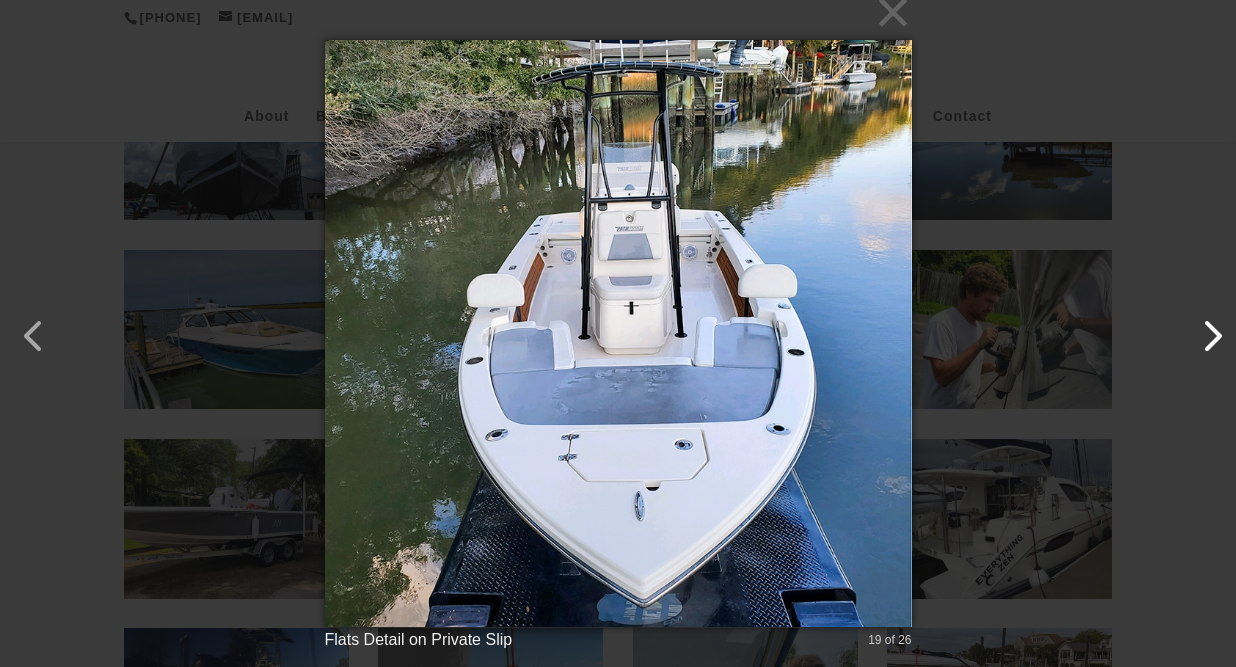 click at bounding box center (1202, 326) 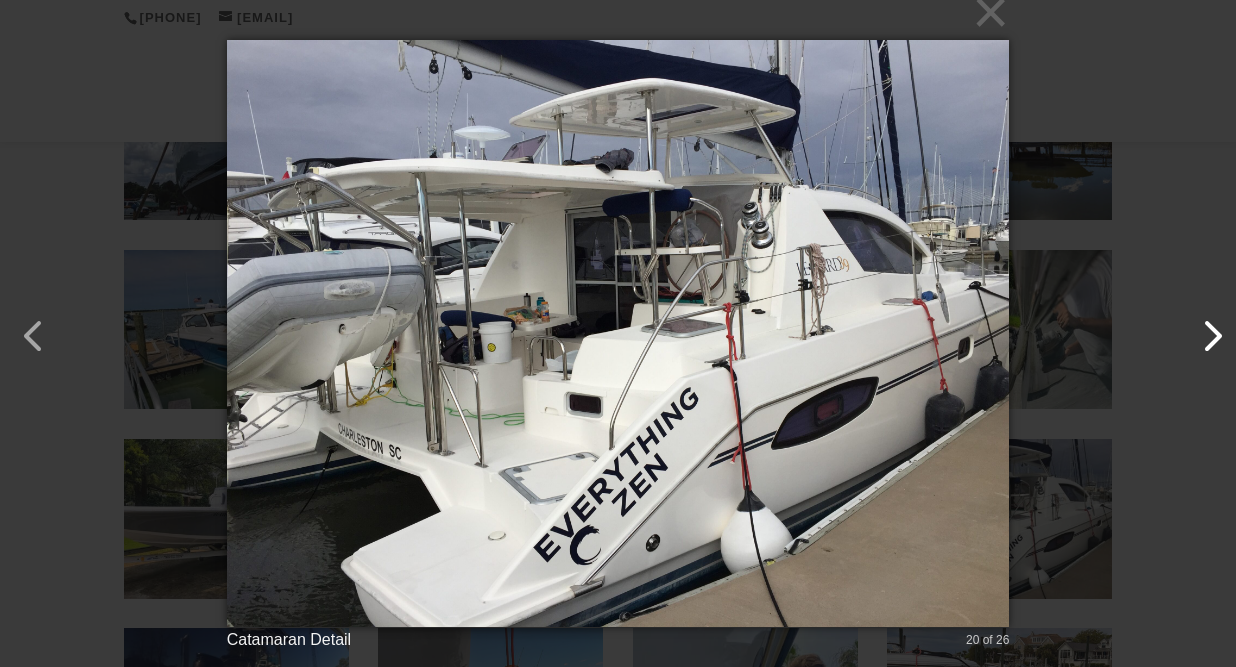 click at bounding box center (1202, 326) 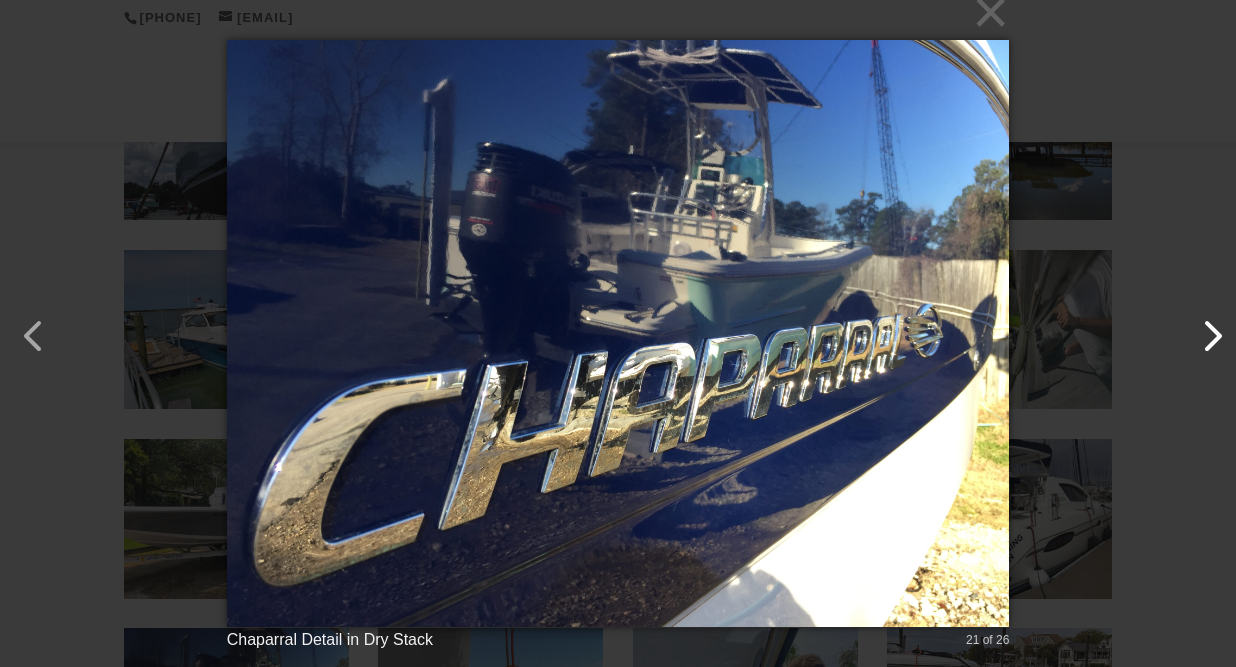 click at bounding box center [1202, 326] 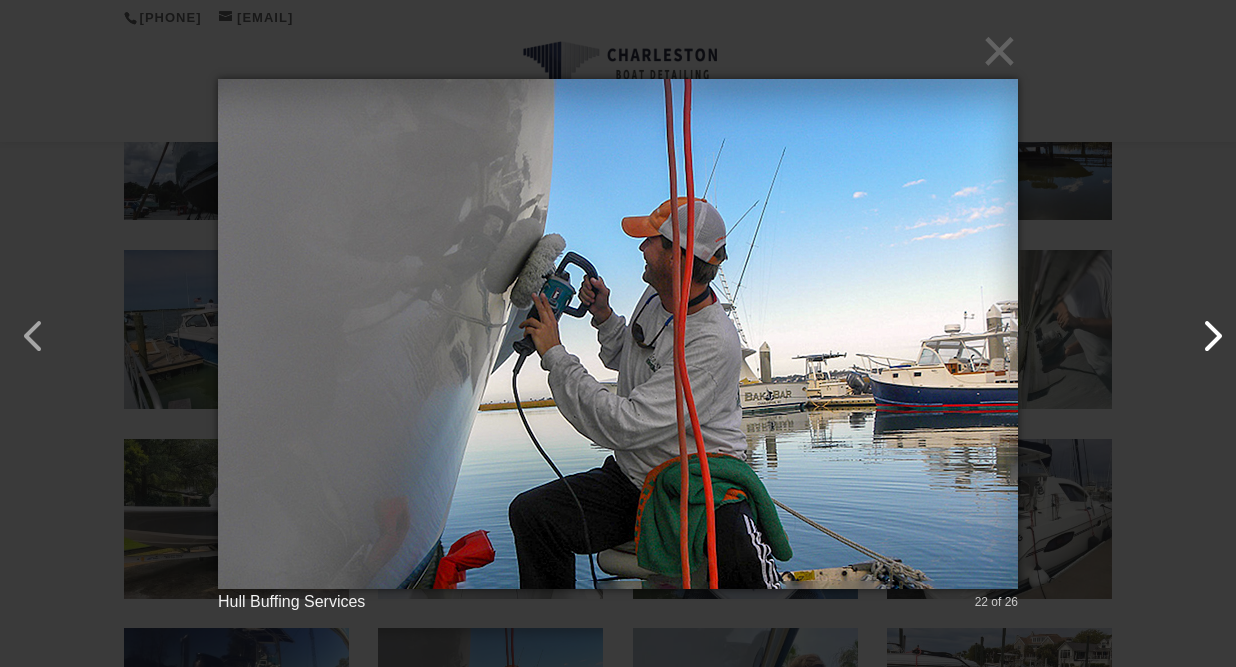 click at bounding box center [1202, 326] 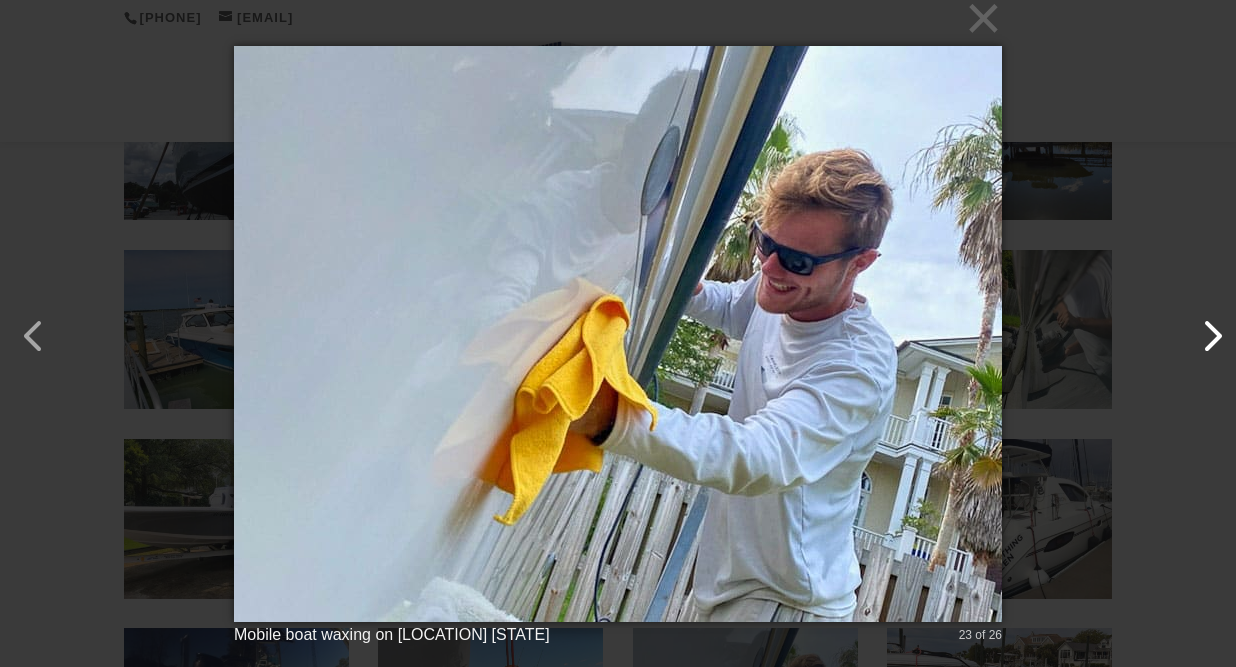 click at bounding box center (1202, 326) 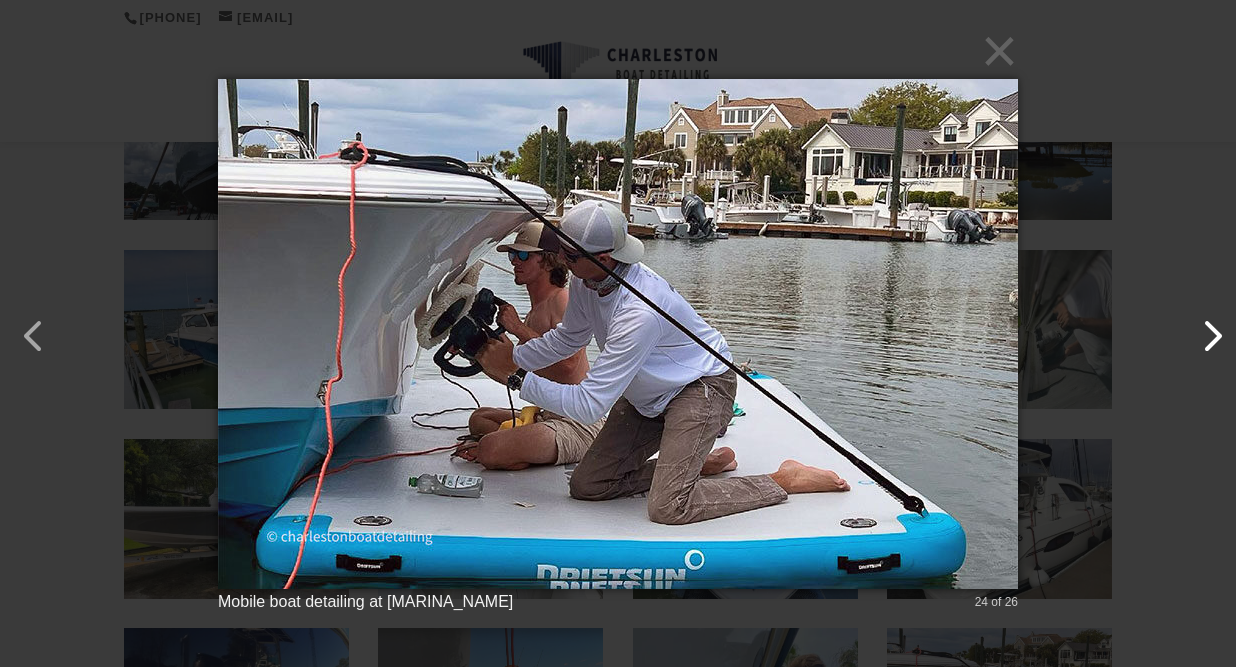 click at bounding box center [1202, 326] 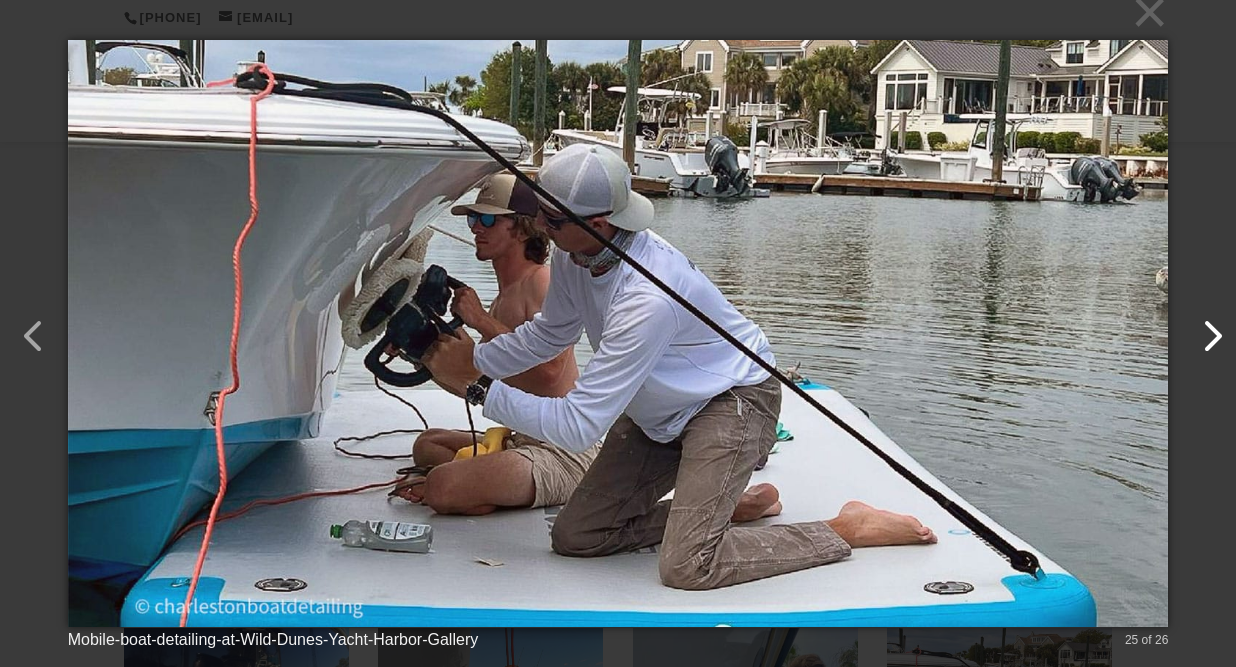 click at bounding box center [1202, 326] 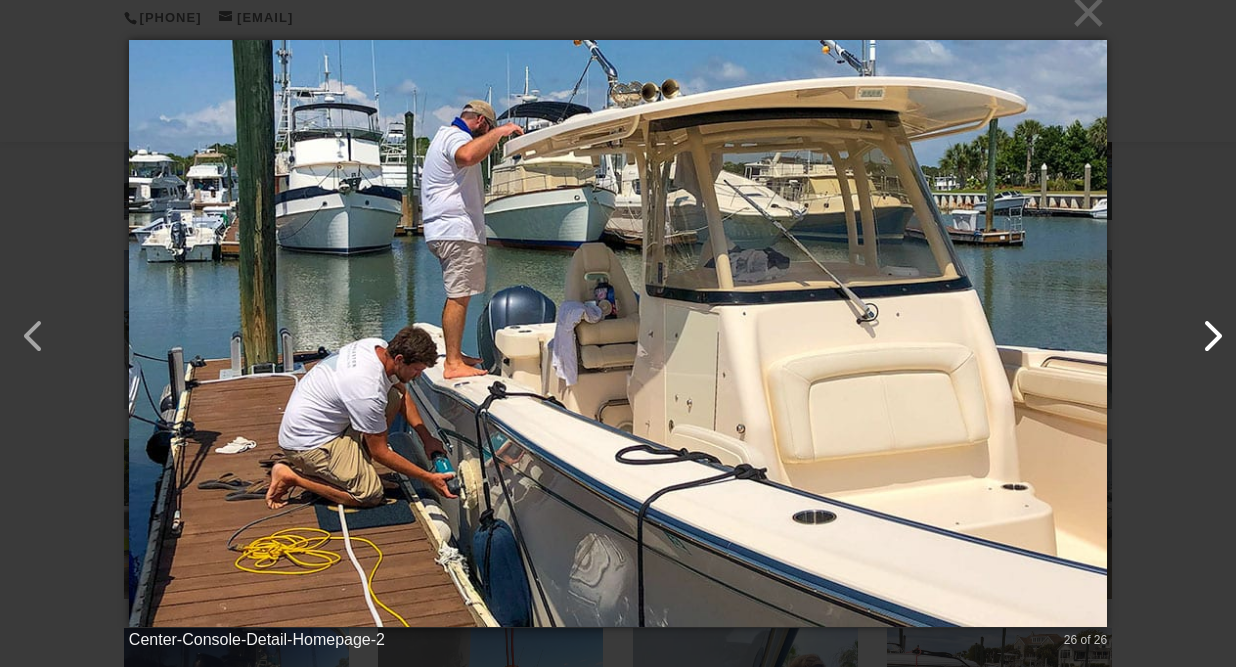 click at bounding box center [1202, 326] 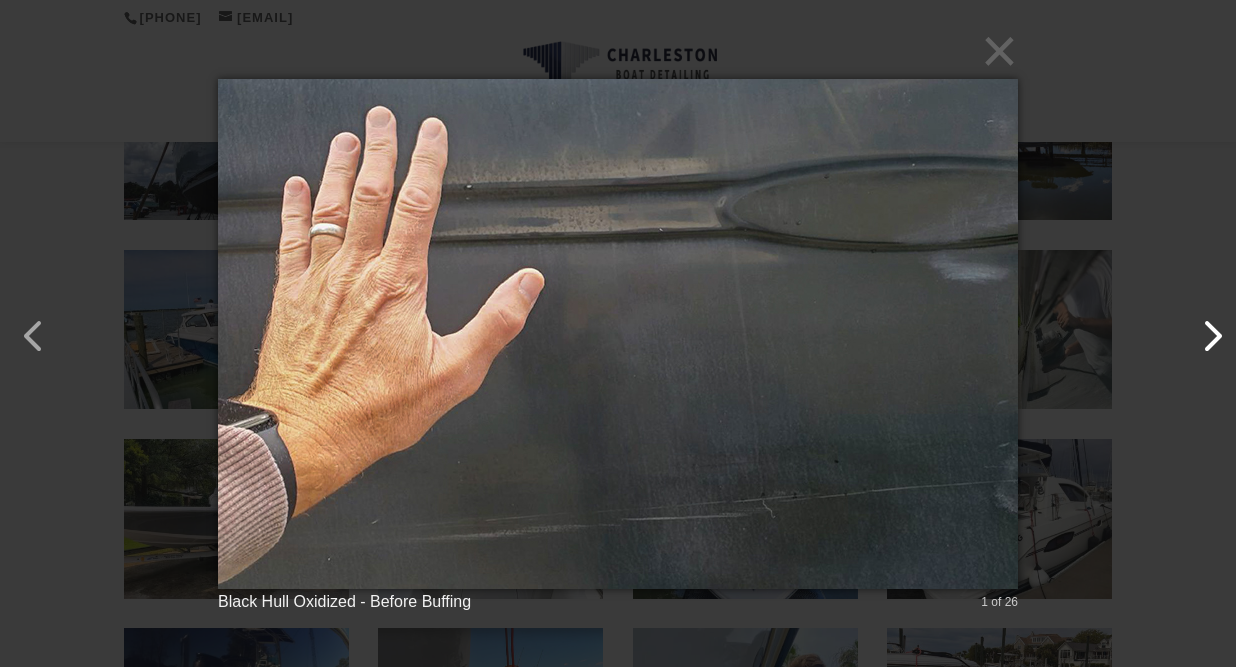 click at bounding box center (1202, 326) 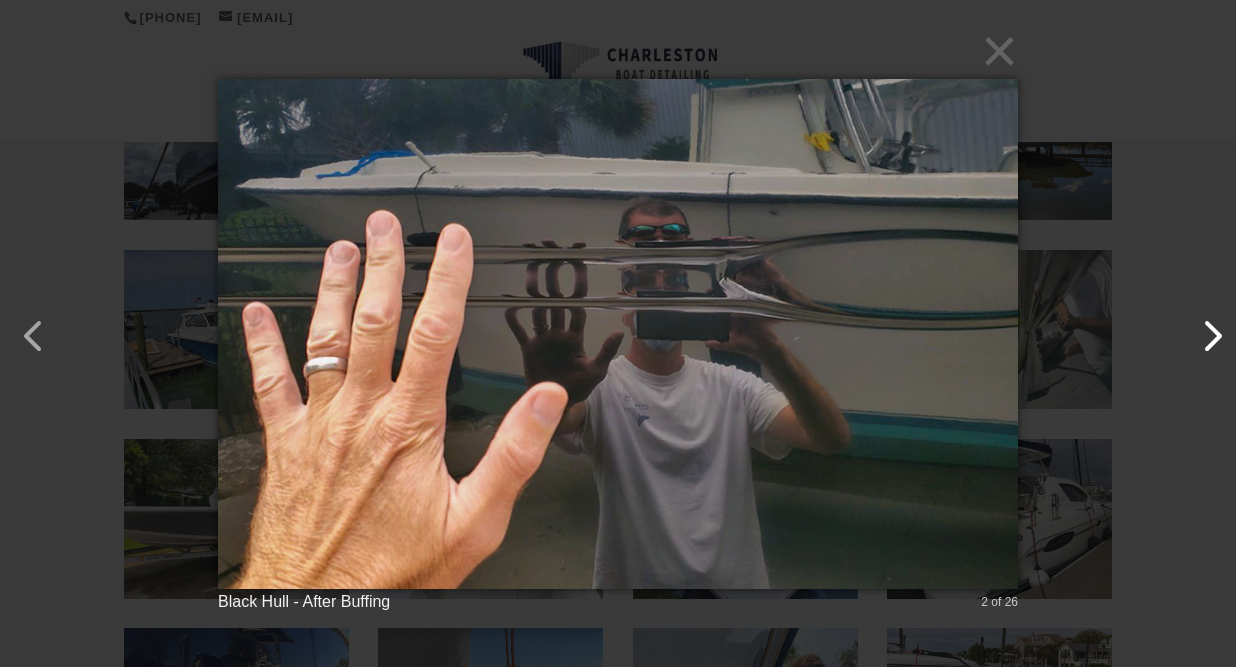 click at bounding box center (1202, 326) 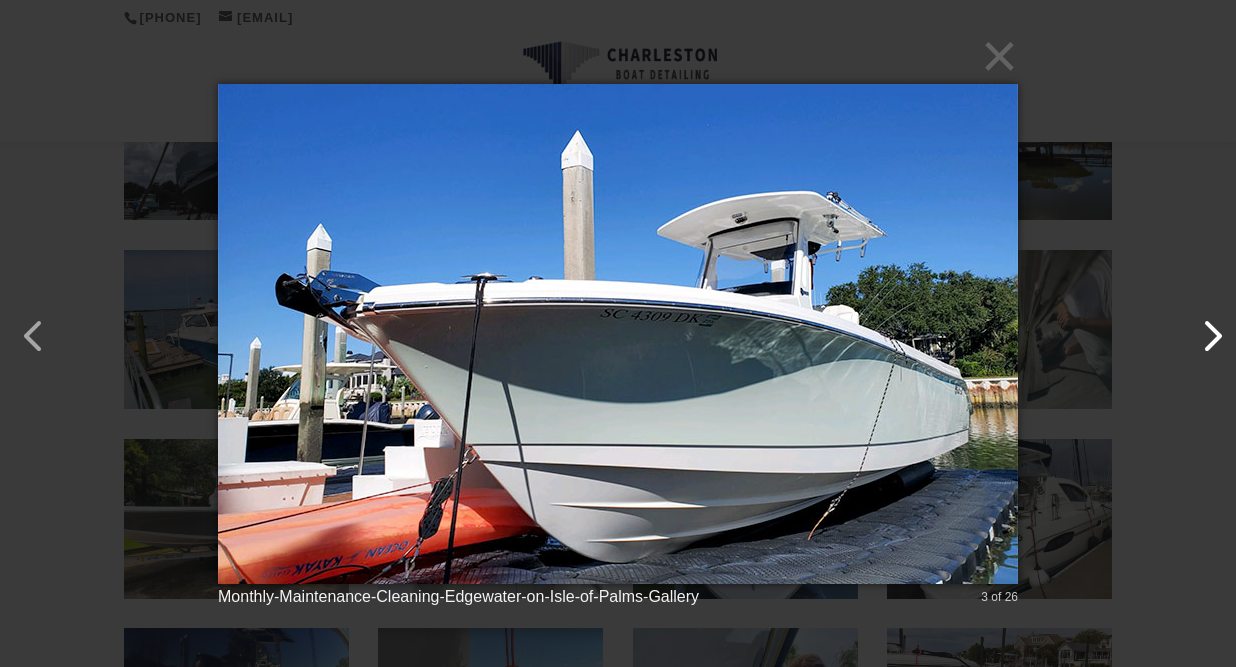 click at bounding box center [1202, 326] 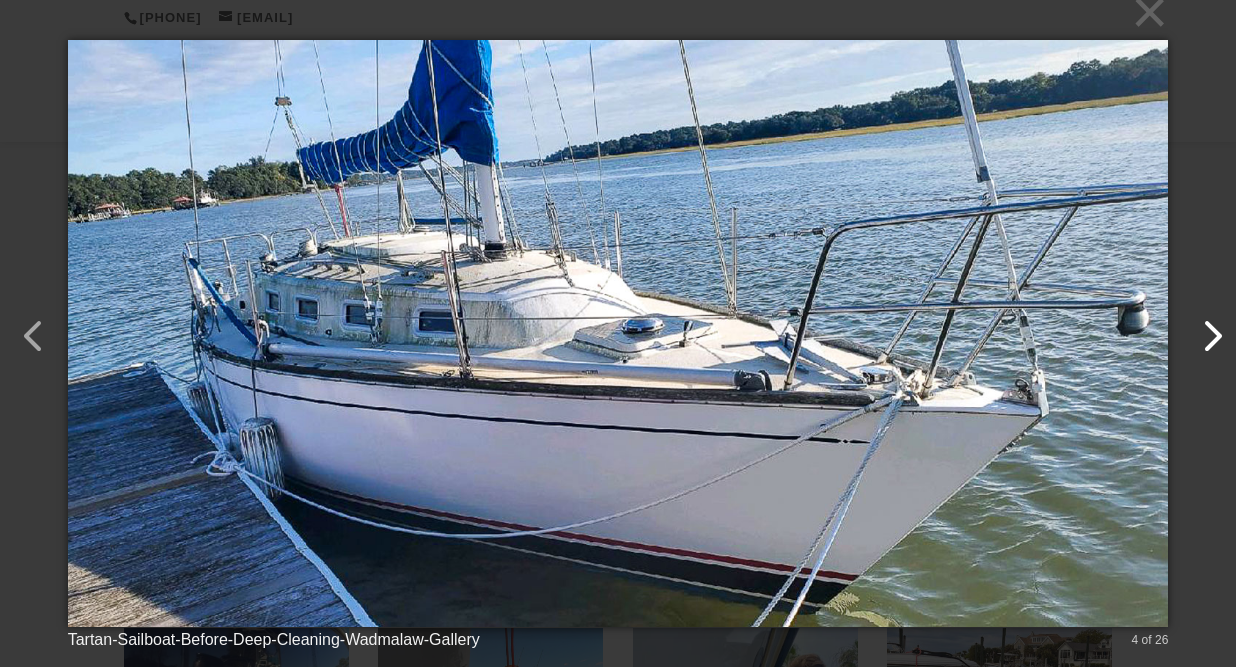 click at bounding box center [1202, 326] 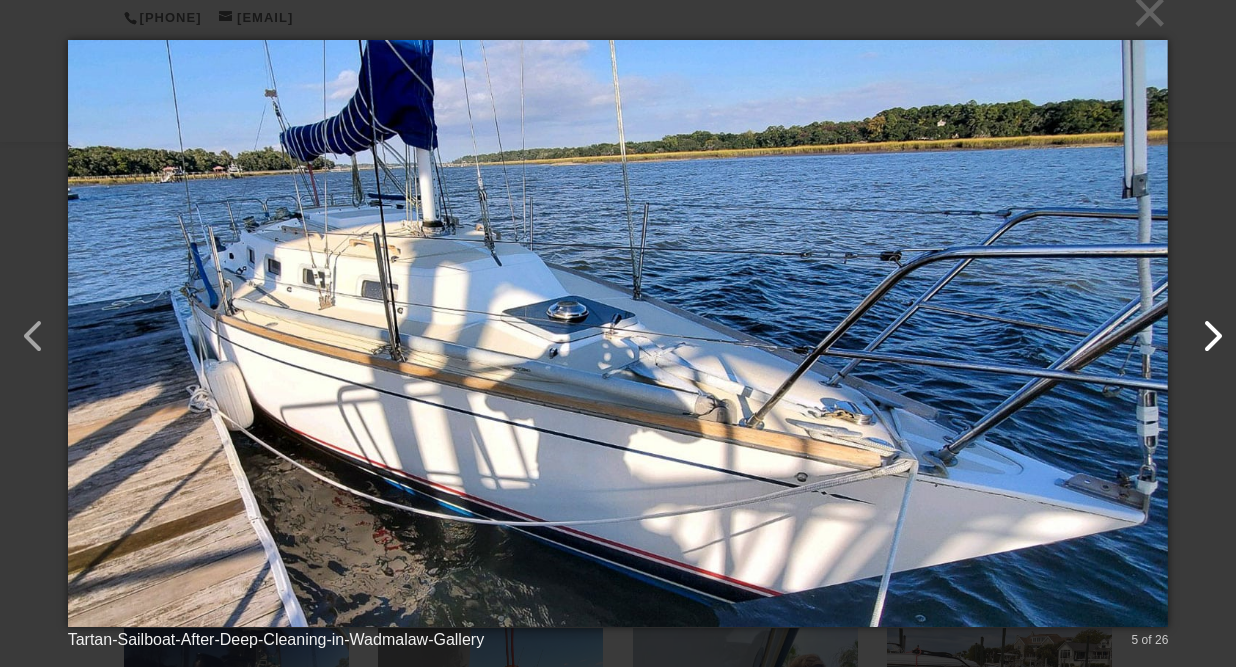 click at bounding box center [1202, 326] 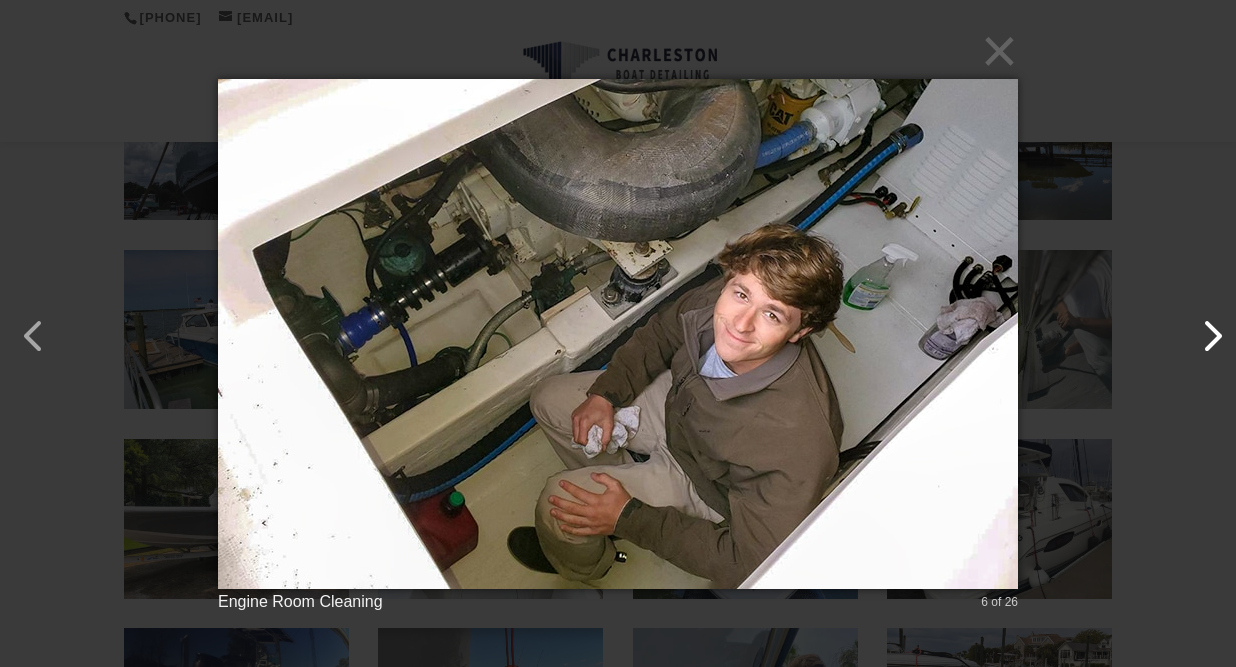 click at bounding box center [1202, 326] 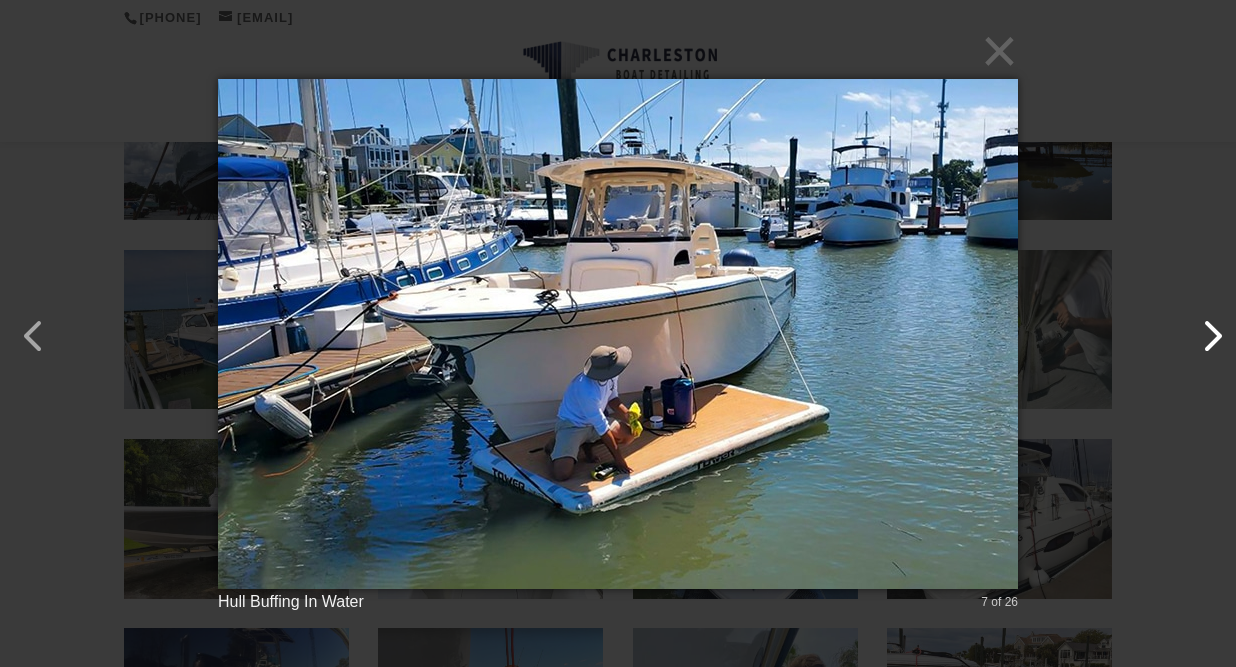 click at bounding box center (1202, 326) 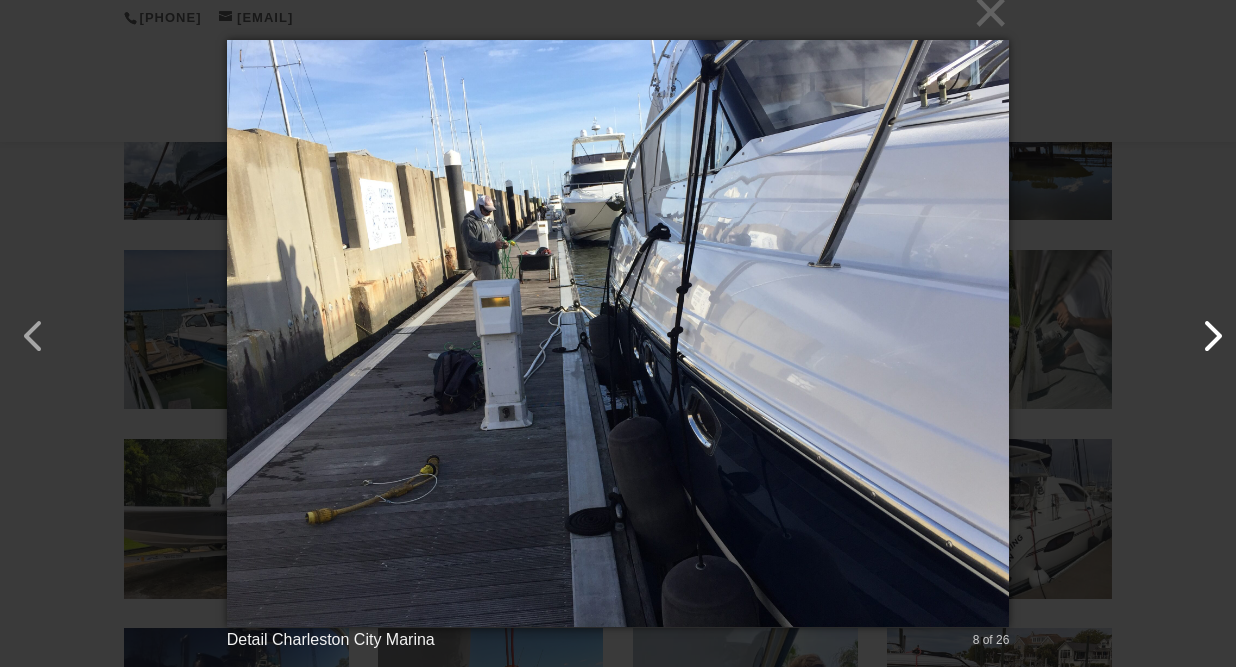 click at bounding box center [1202, 326] 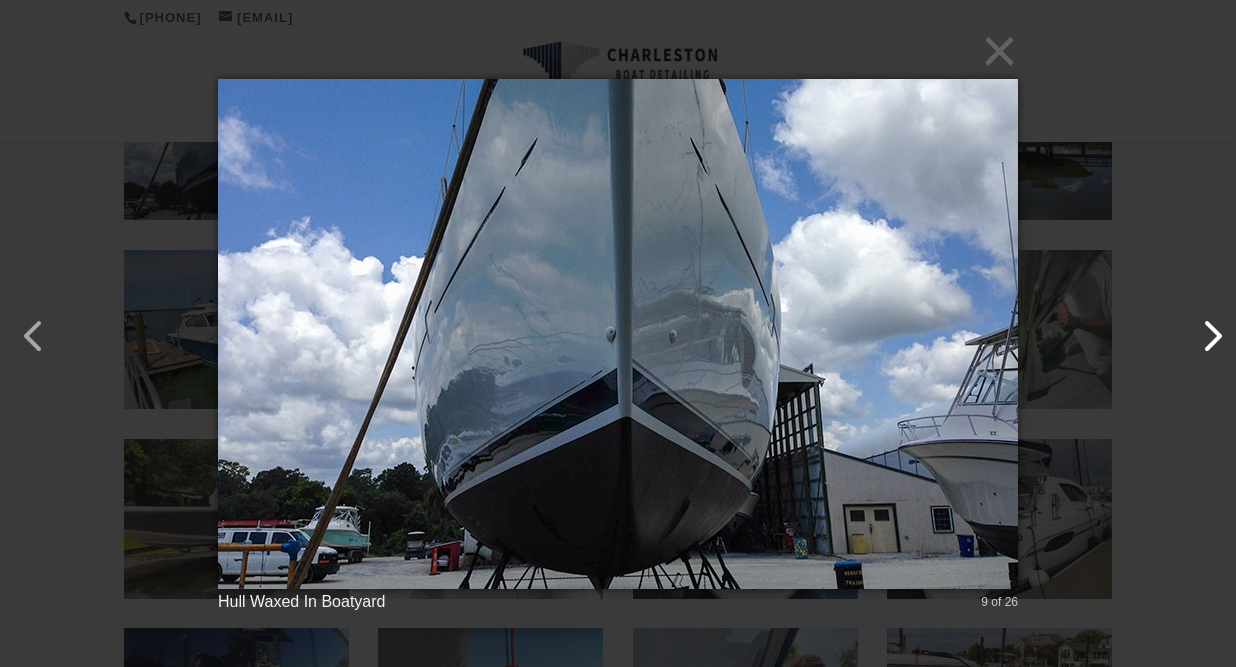 click at bounding box center (1202, 326) 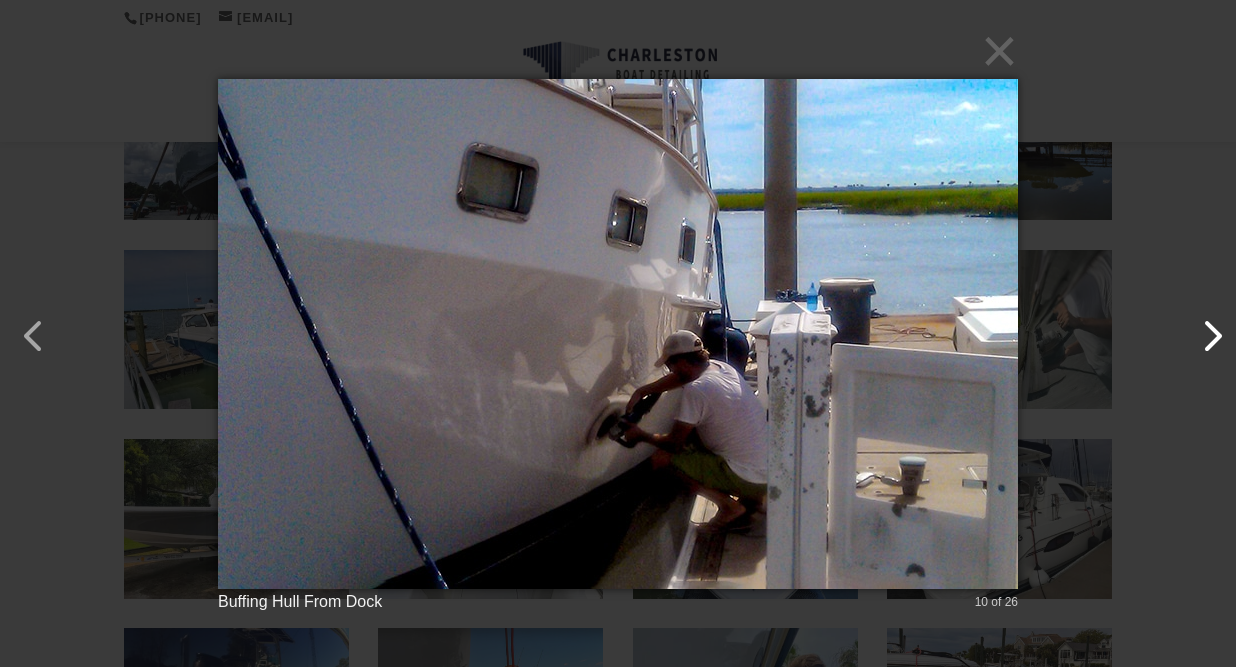 click at bounding box center [1202, 326] 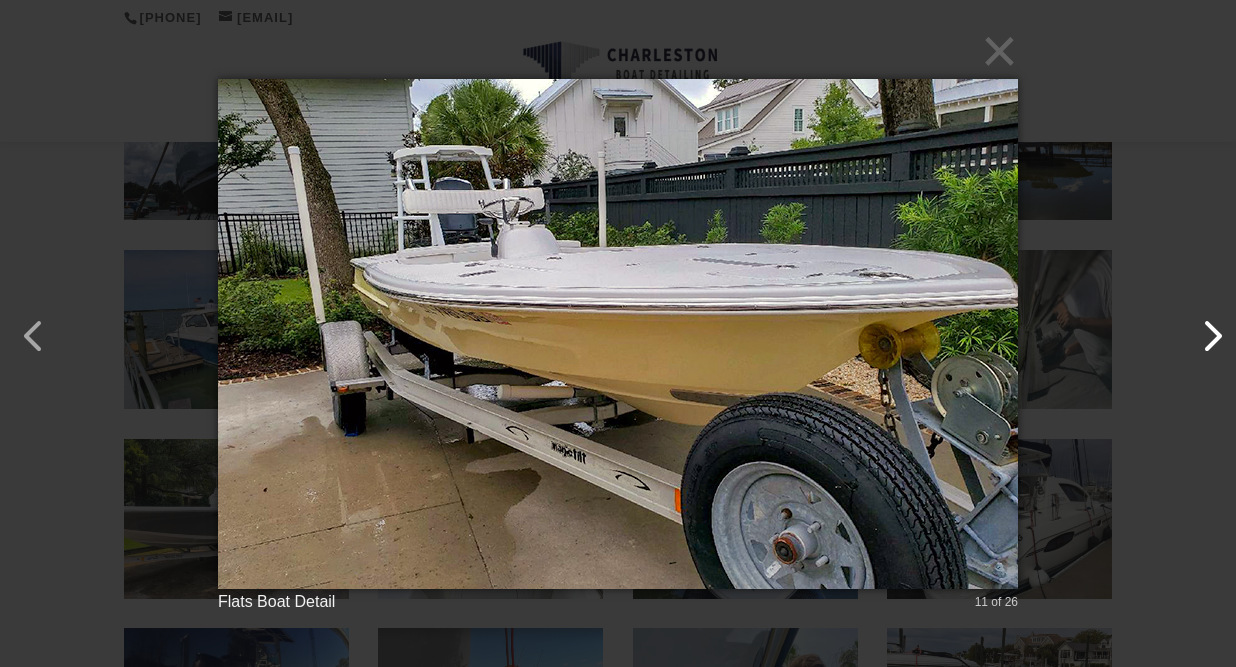 click at bounding box center [1202, 326] 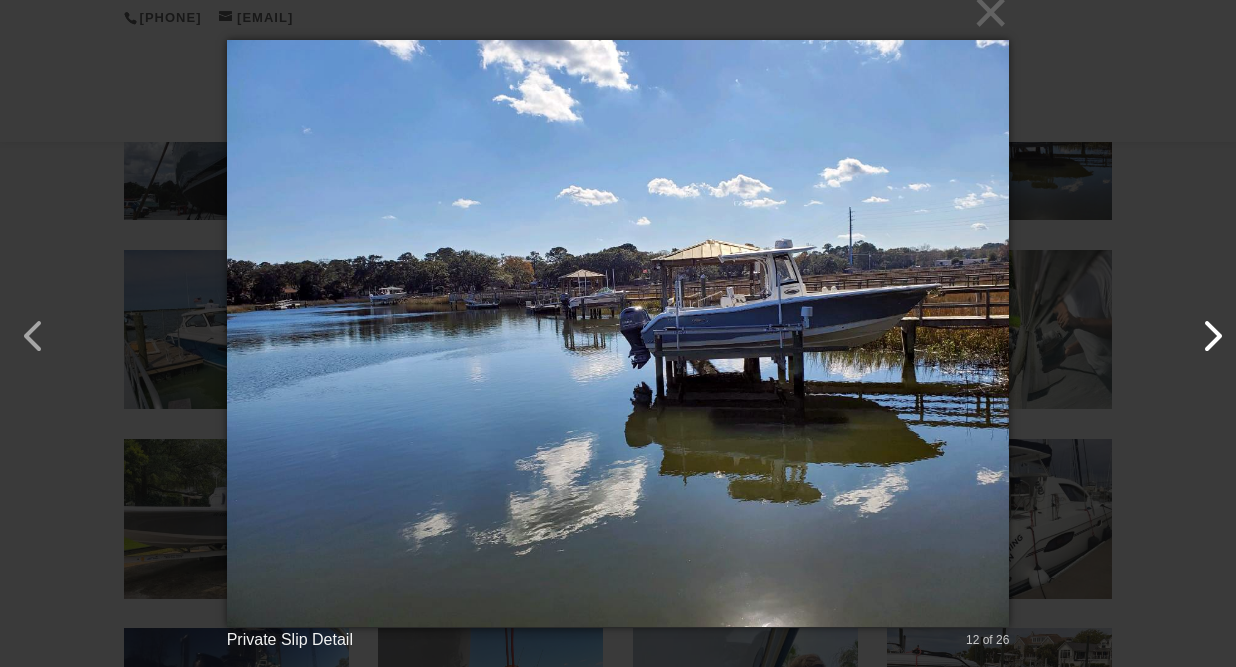 click at bounding box center [1202, 326] 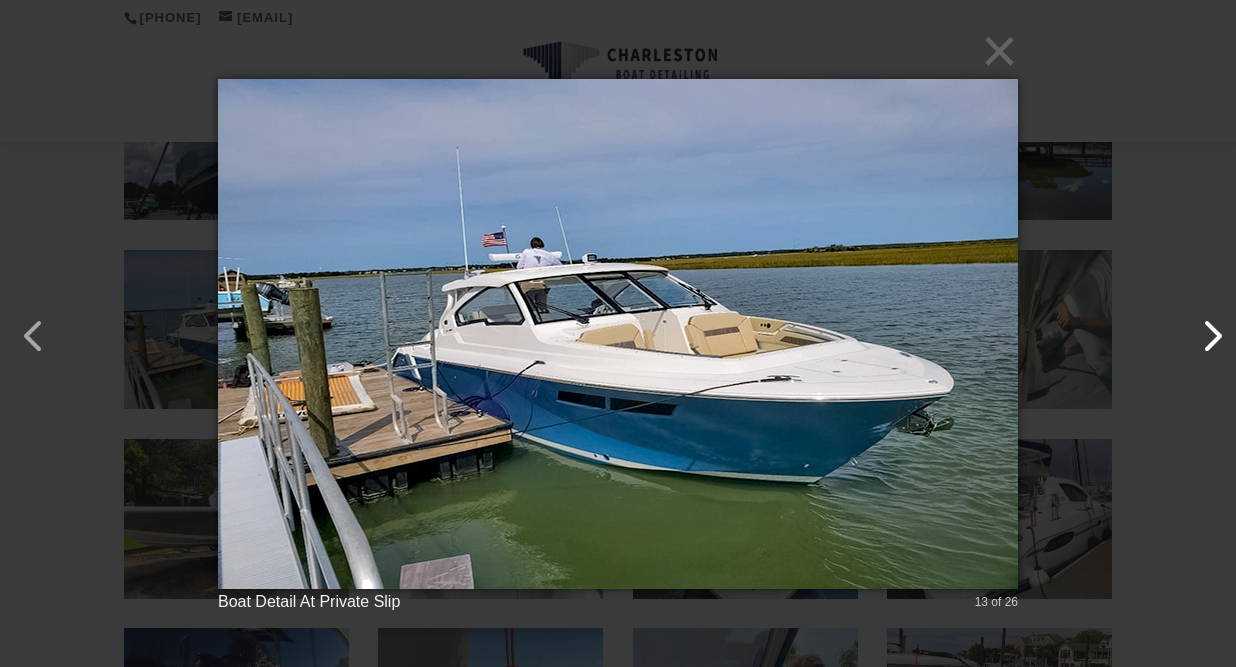 click at bounding box center [1202, 326] 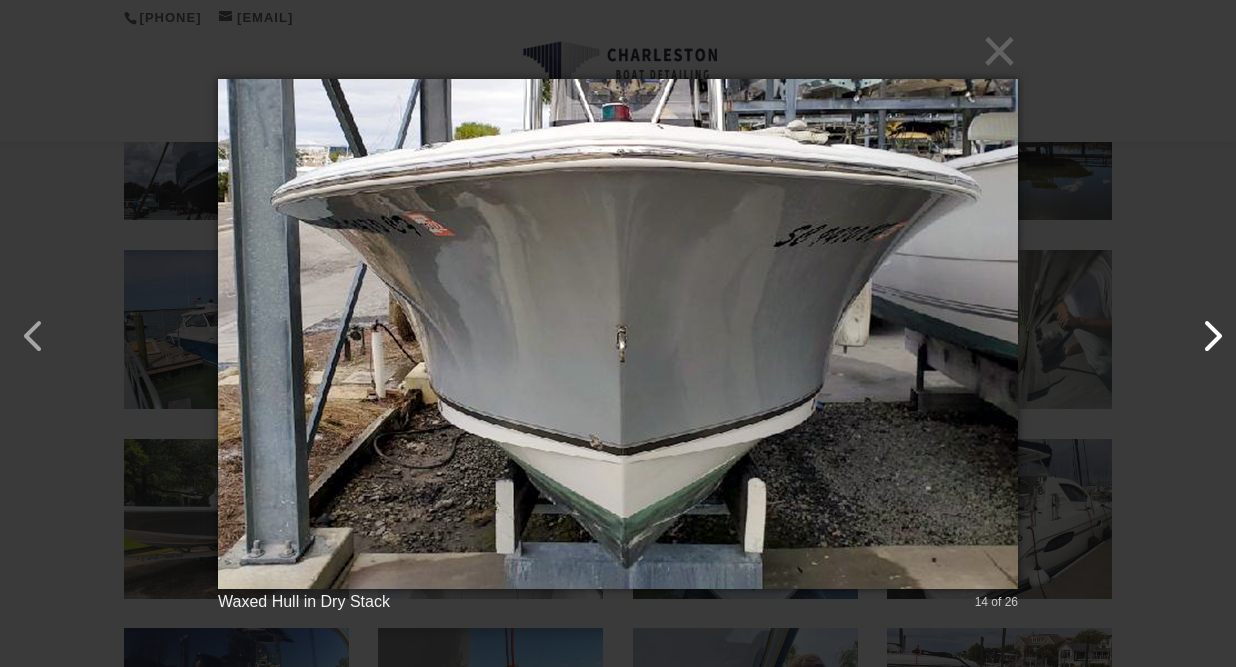 click at bounding box center (1202, 326) 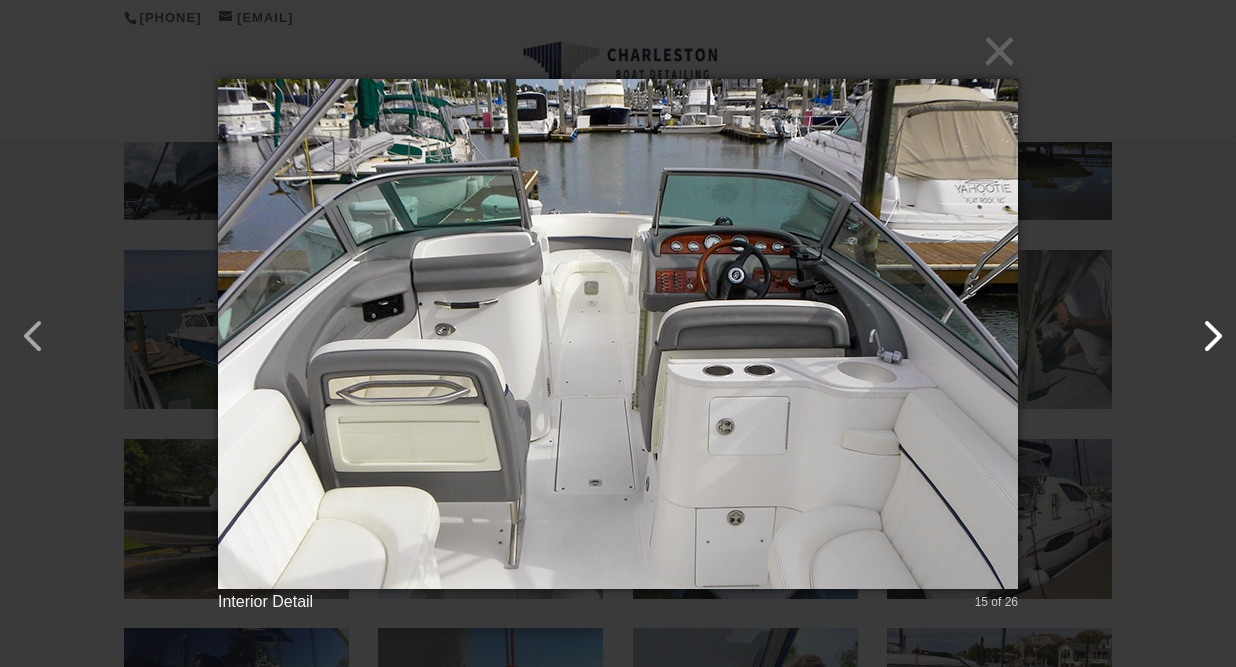 click at bounding box center (1202, 326) 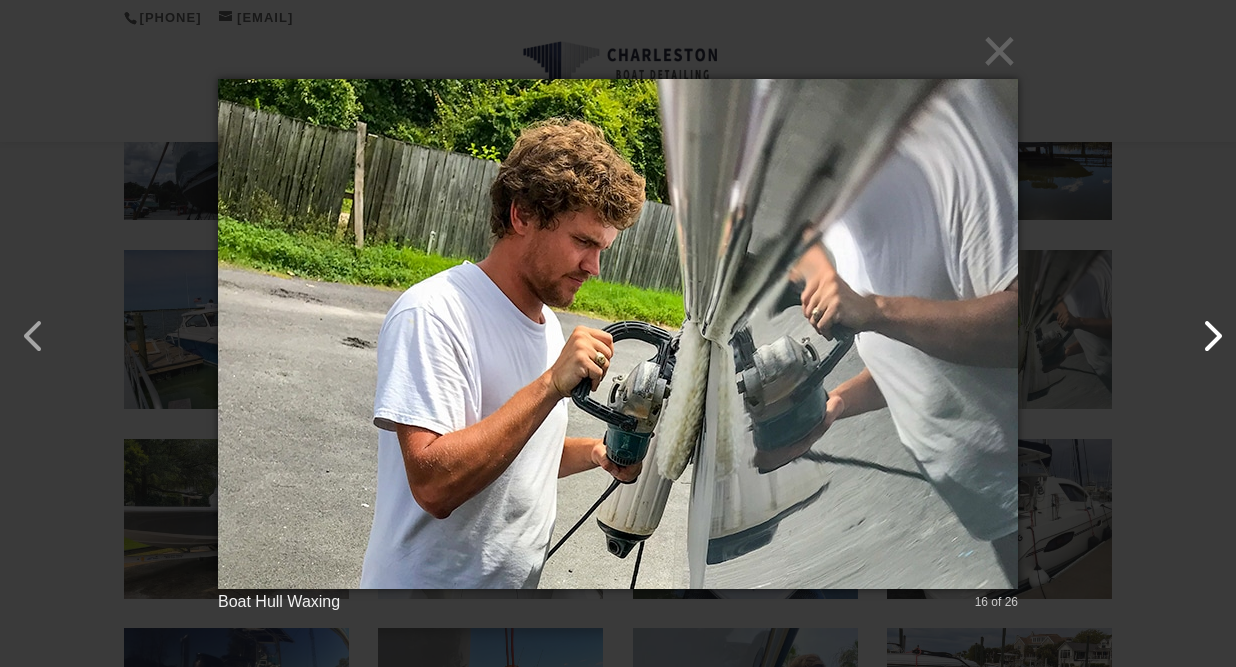 click at bounding box center (1202, 326) 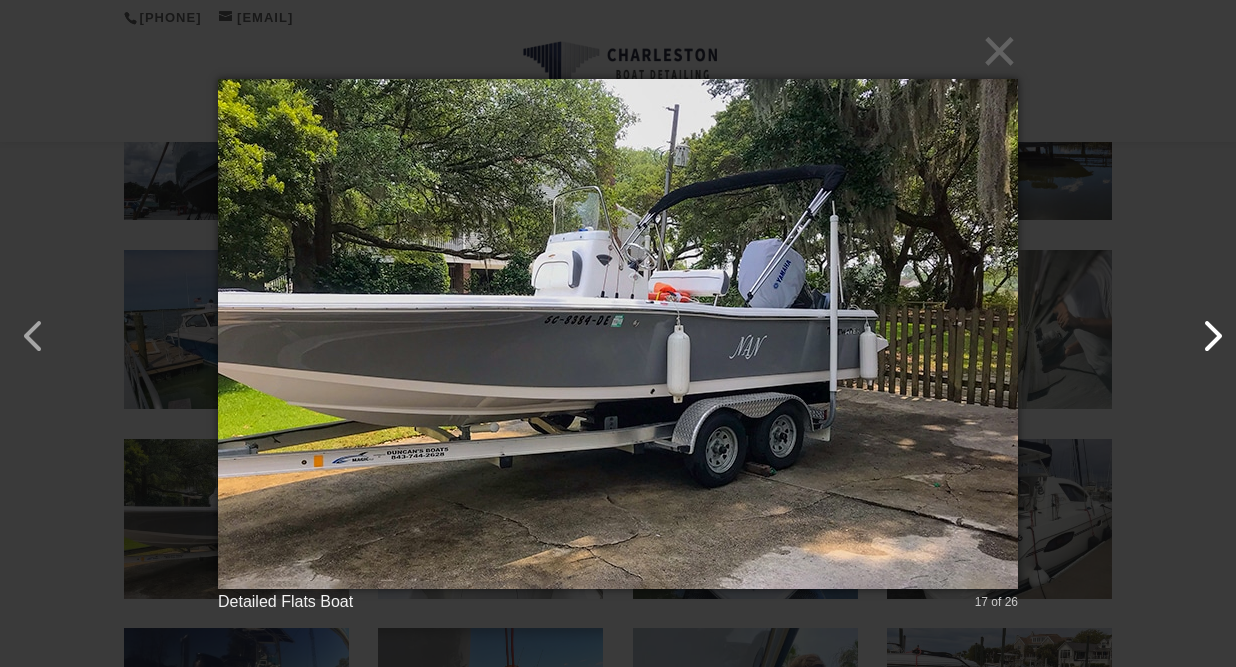 click at bounding box center [1202, 326] 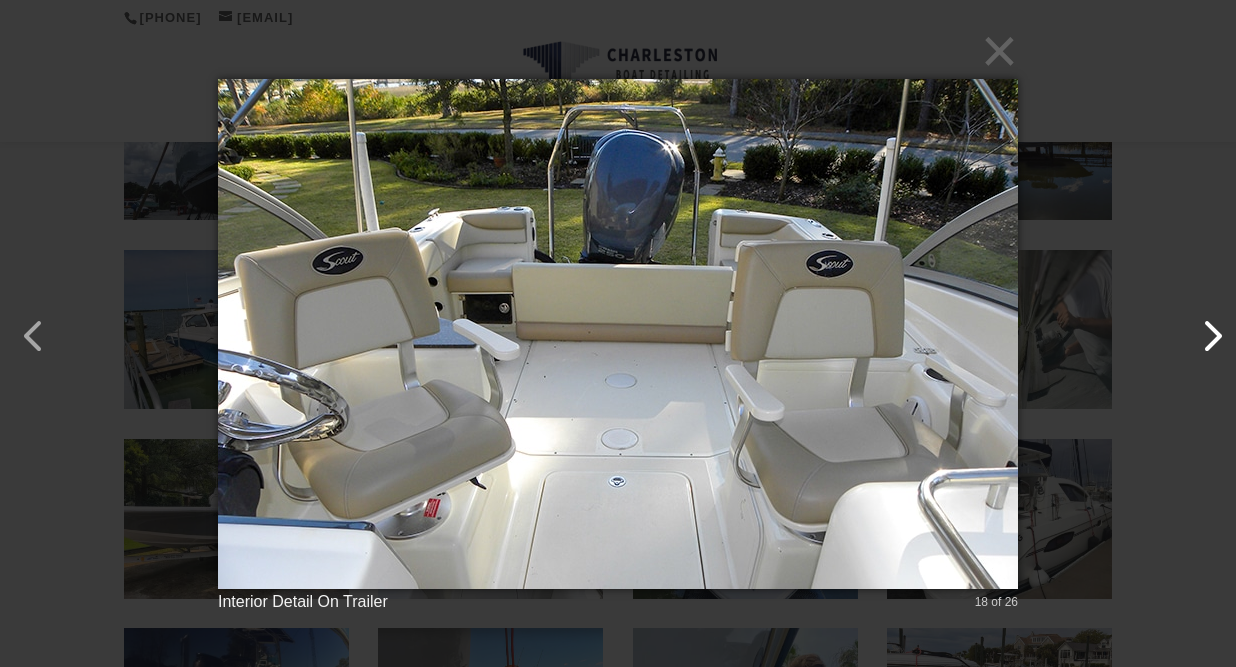 click at bounding box center [1202, 326] 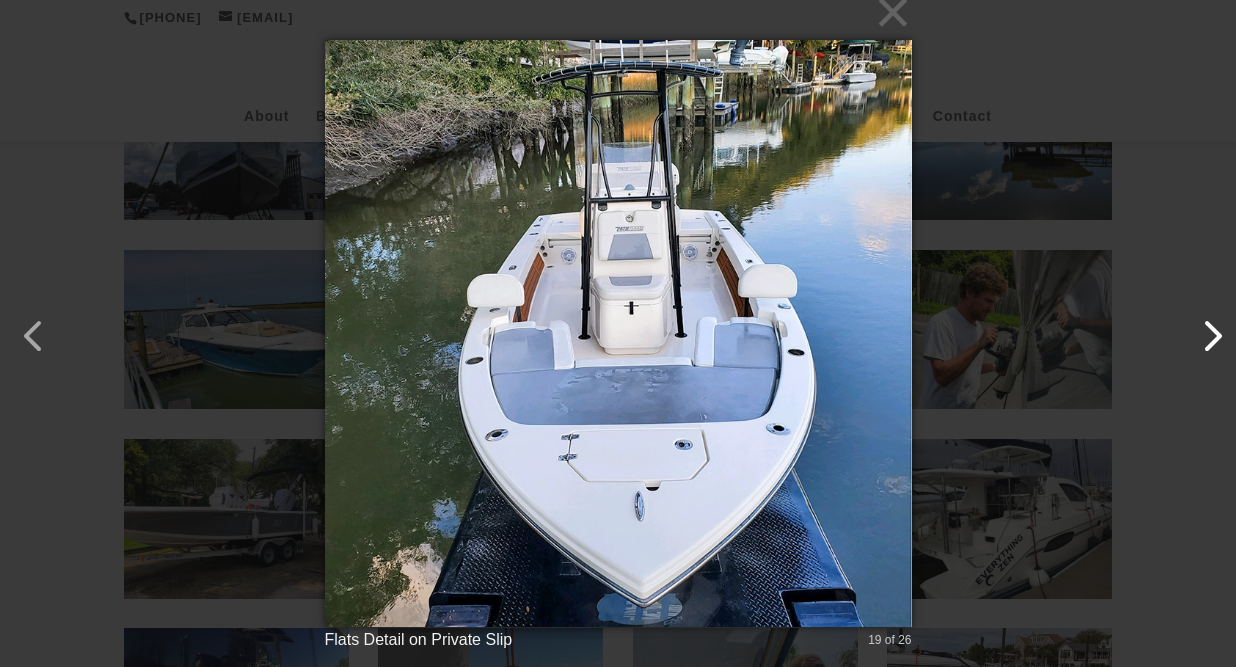 click at bounding box center (1202, 326) 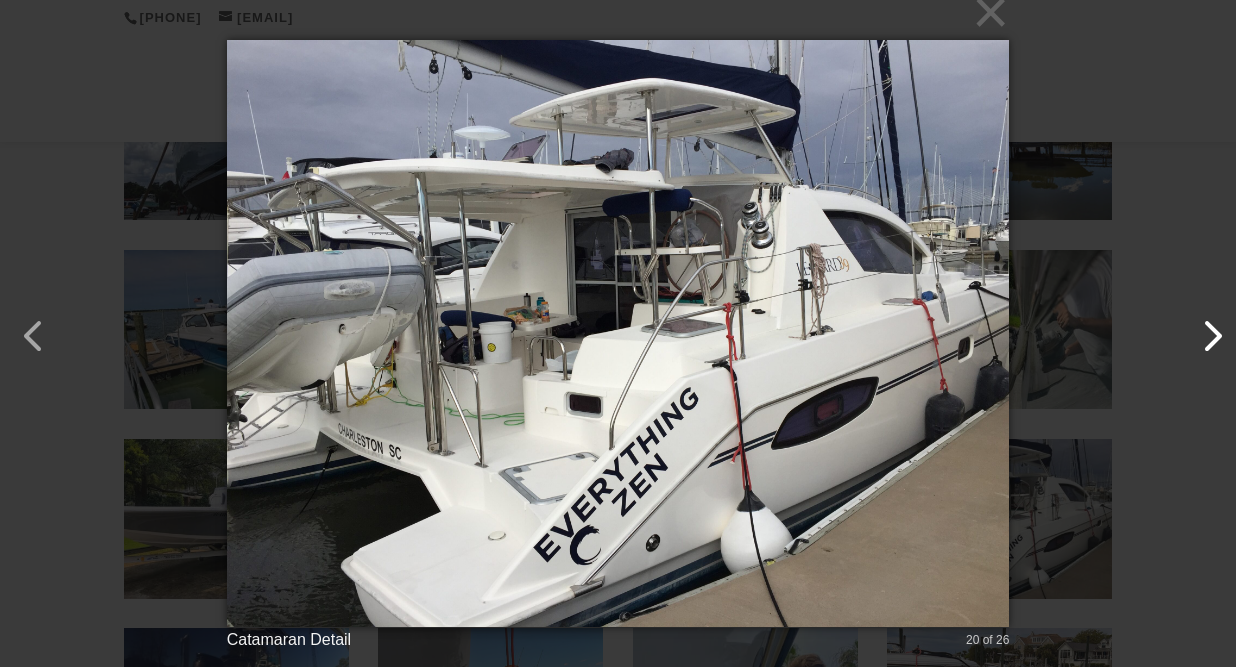 click at bounding box center (1202, 326) 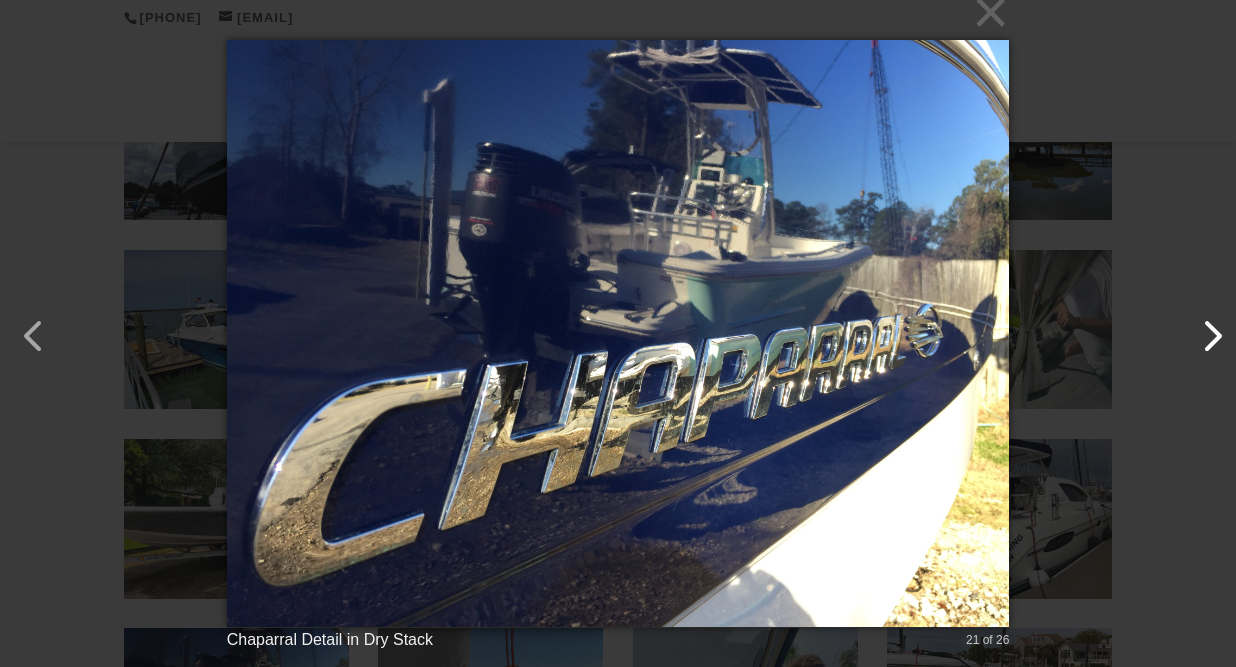 click at bounding box center [1202, 326] 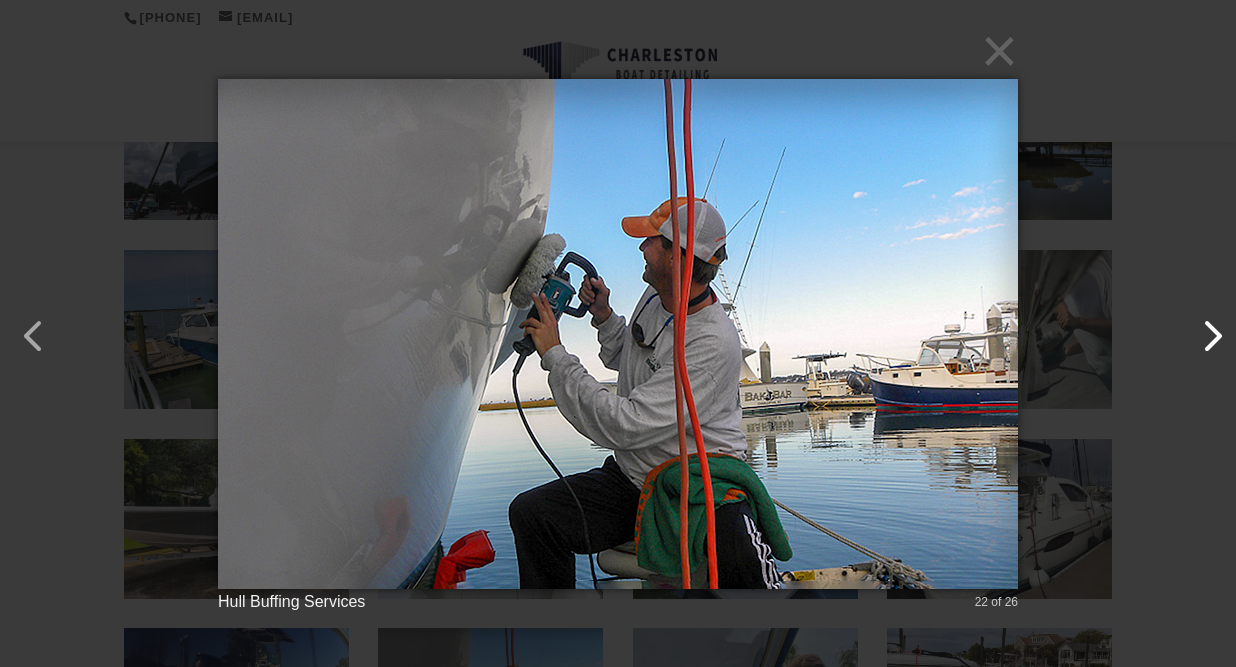click at bounding box center (1202, 326) 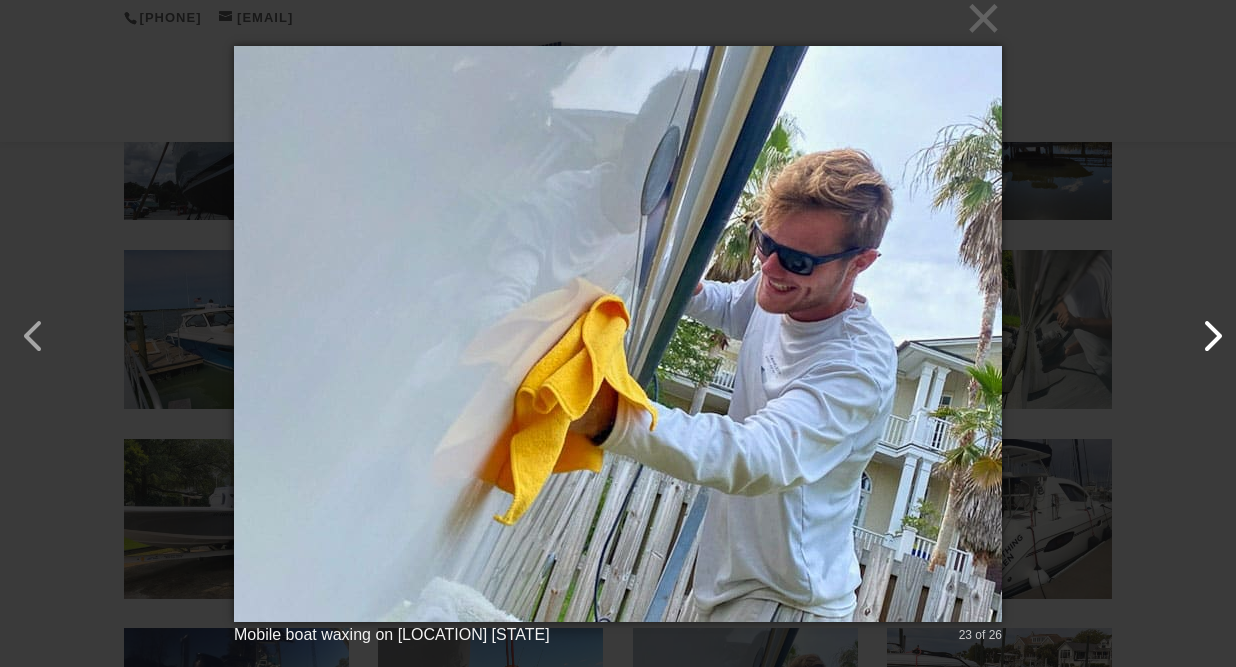 click at bounding box center [1202, 326] 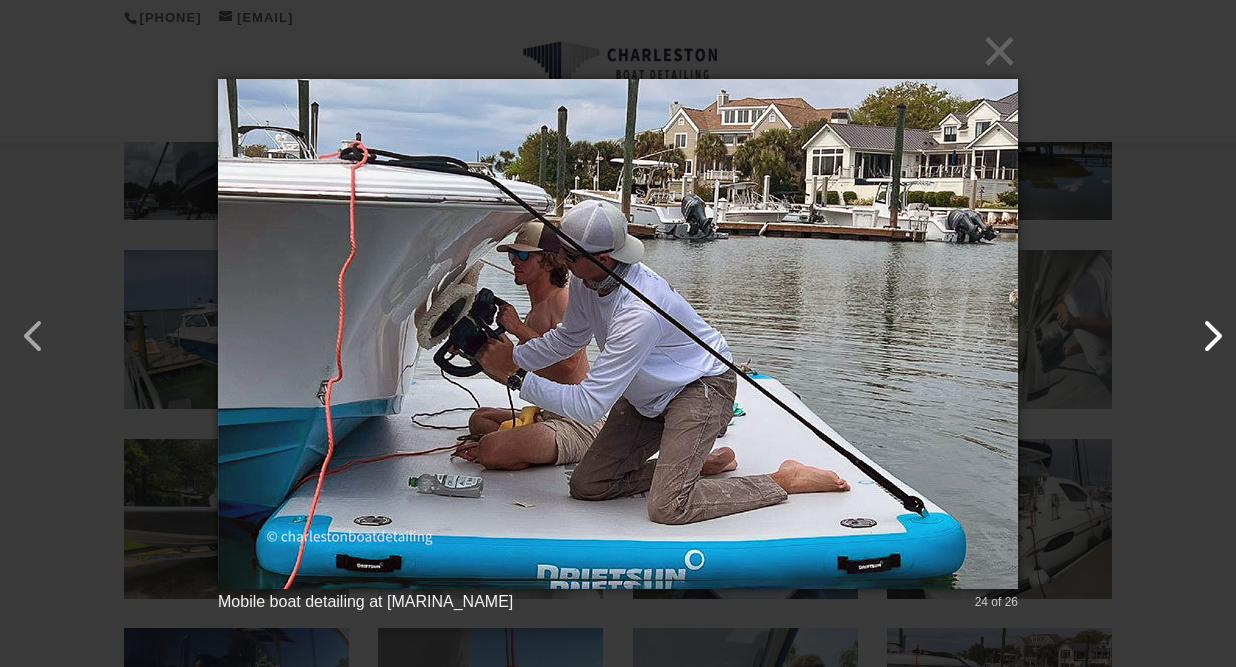 click at bounding box center (1202, 326) 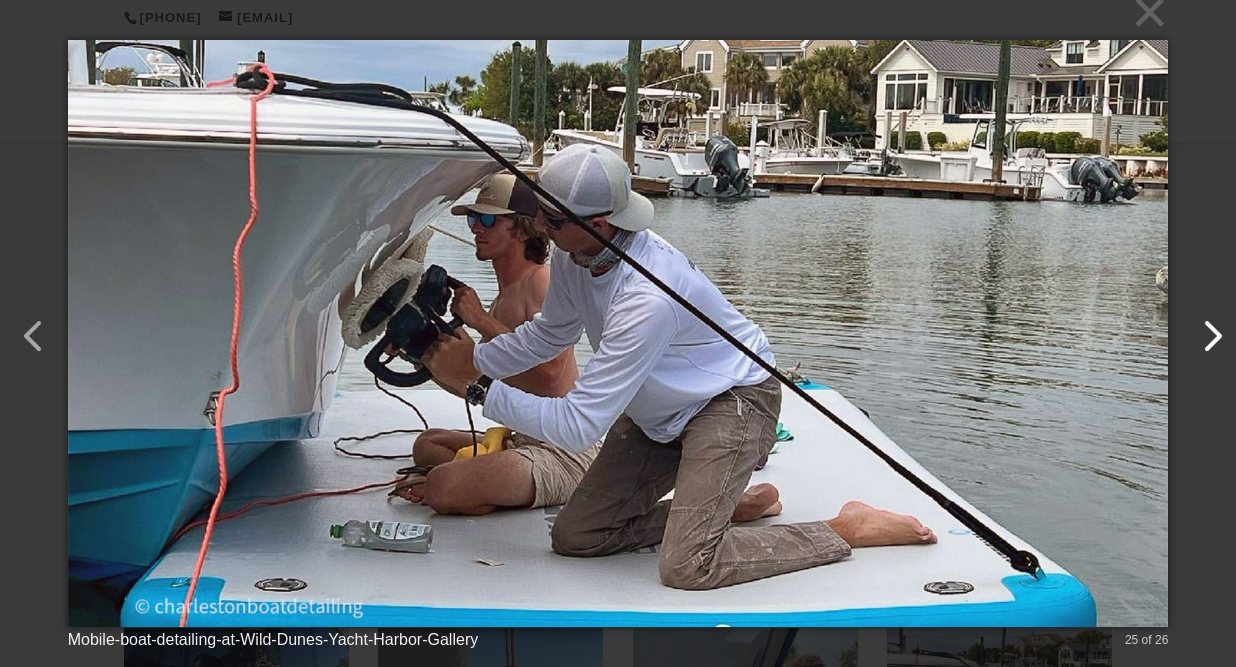 click at bounding box center [1202, 326] 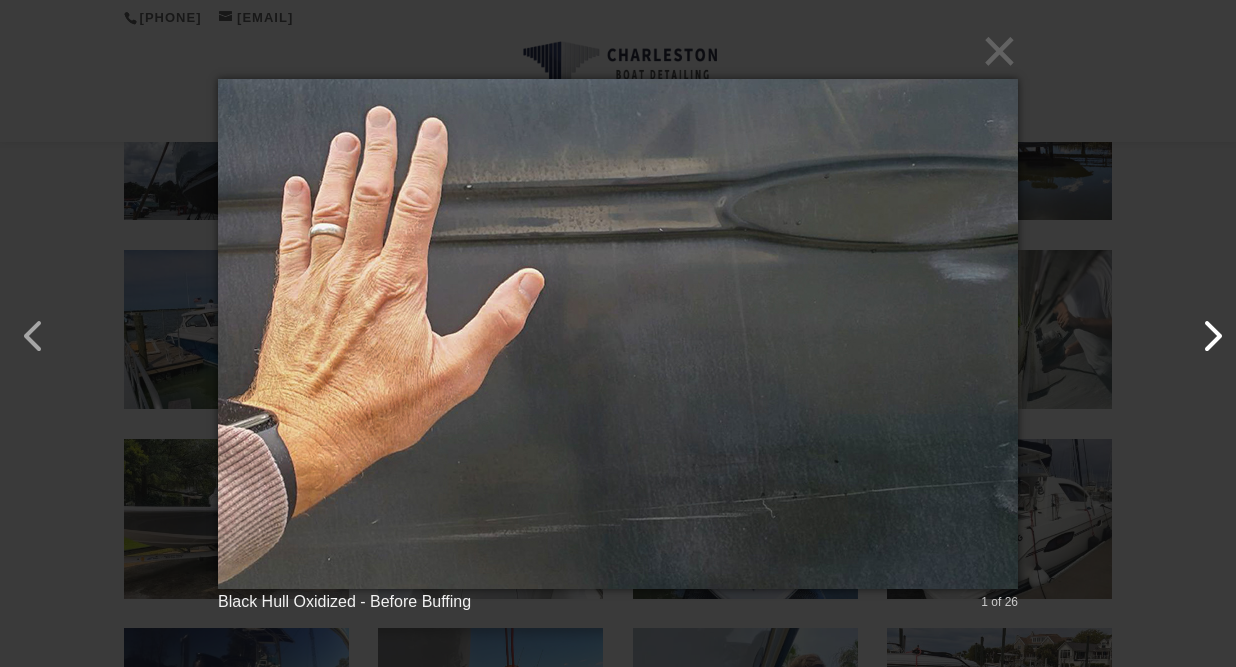 click at bounding box center [1202, 326] 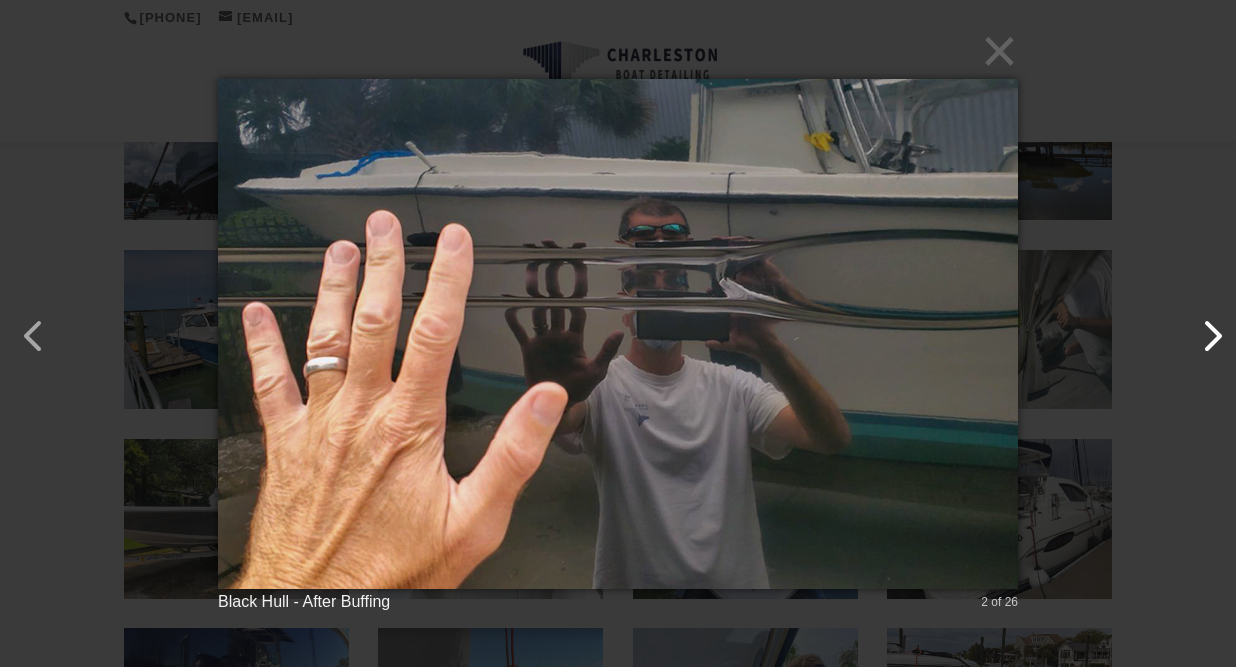 click at bounding box center (1202, 326) 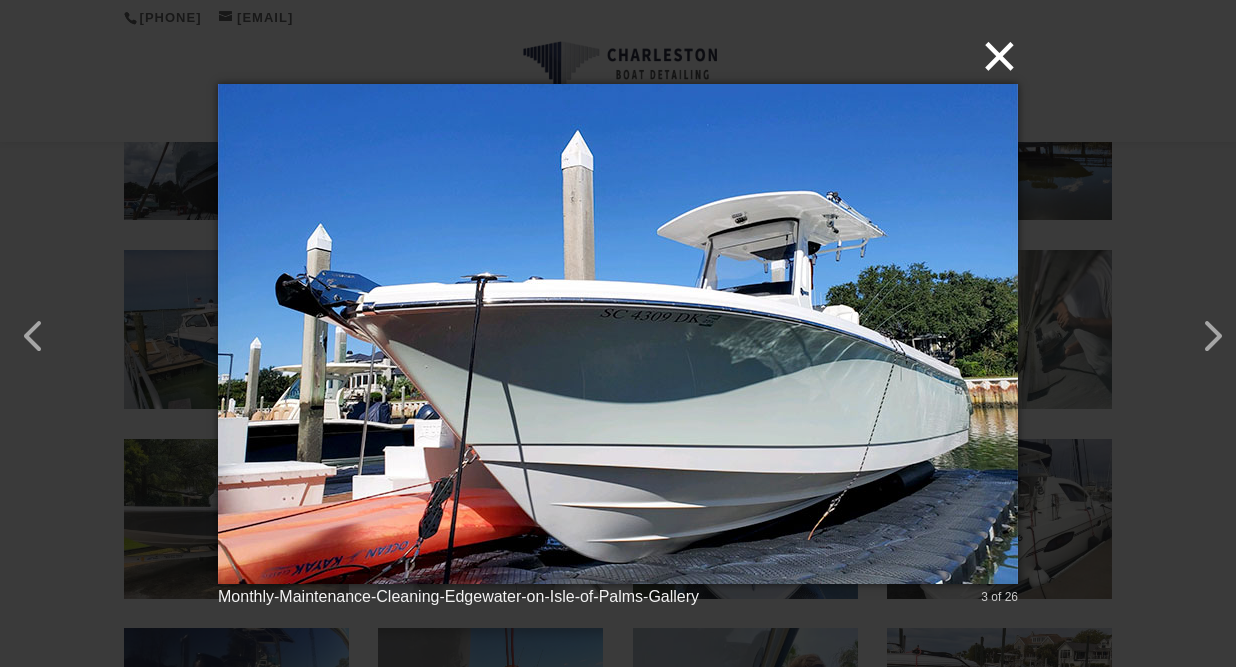 click on "×" at bounding box center [624, 56] 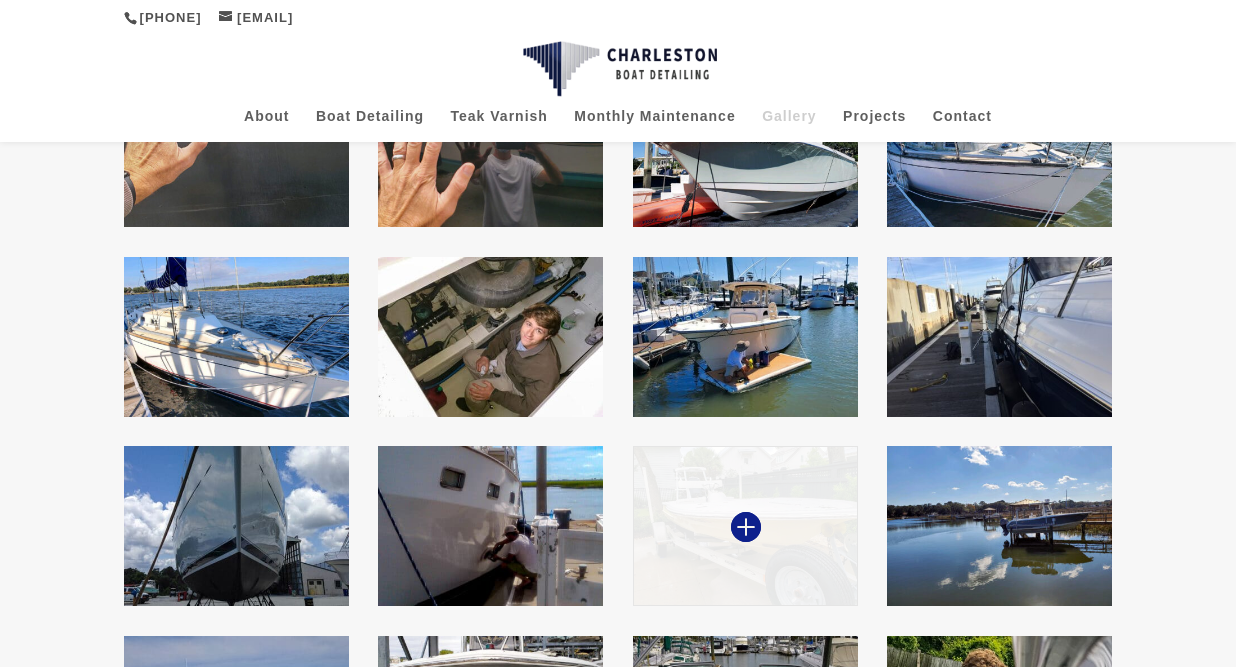 scroll, scrollTop: 0, scrollLeft: 0, axis: both 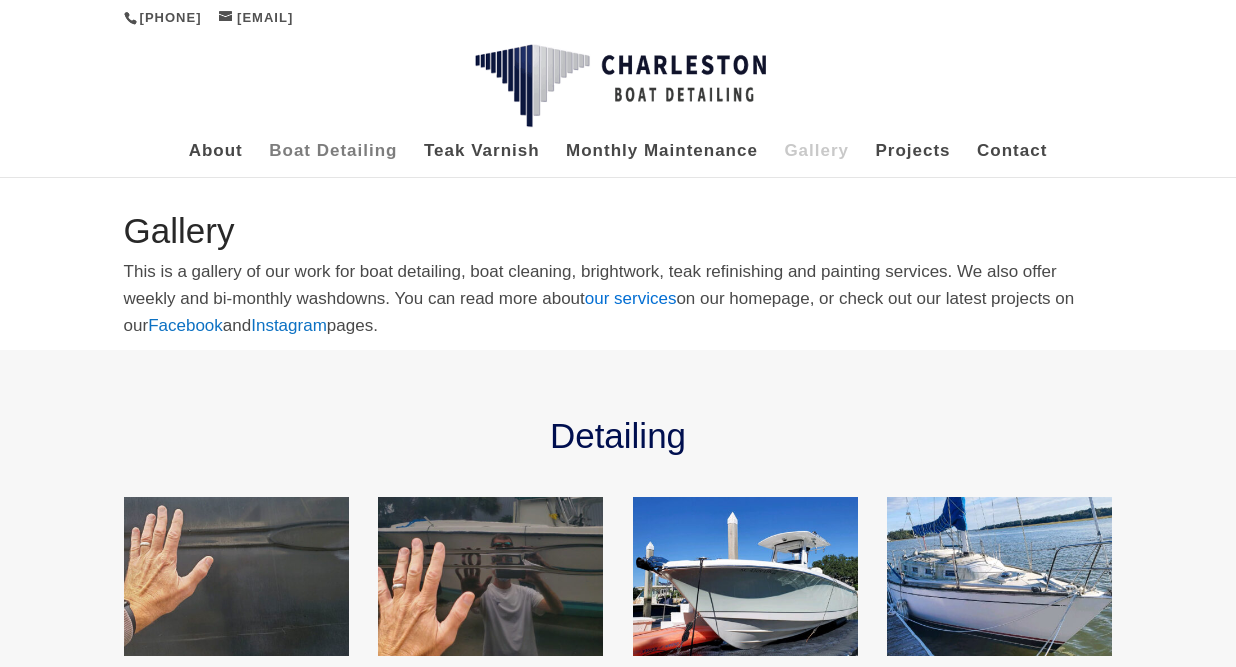 click on "Boat Detailing" at bounding box center [333, 160] 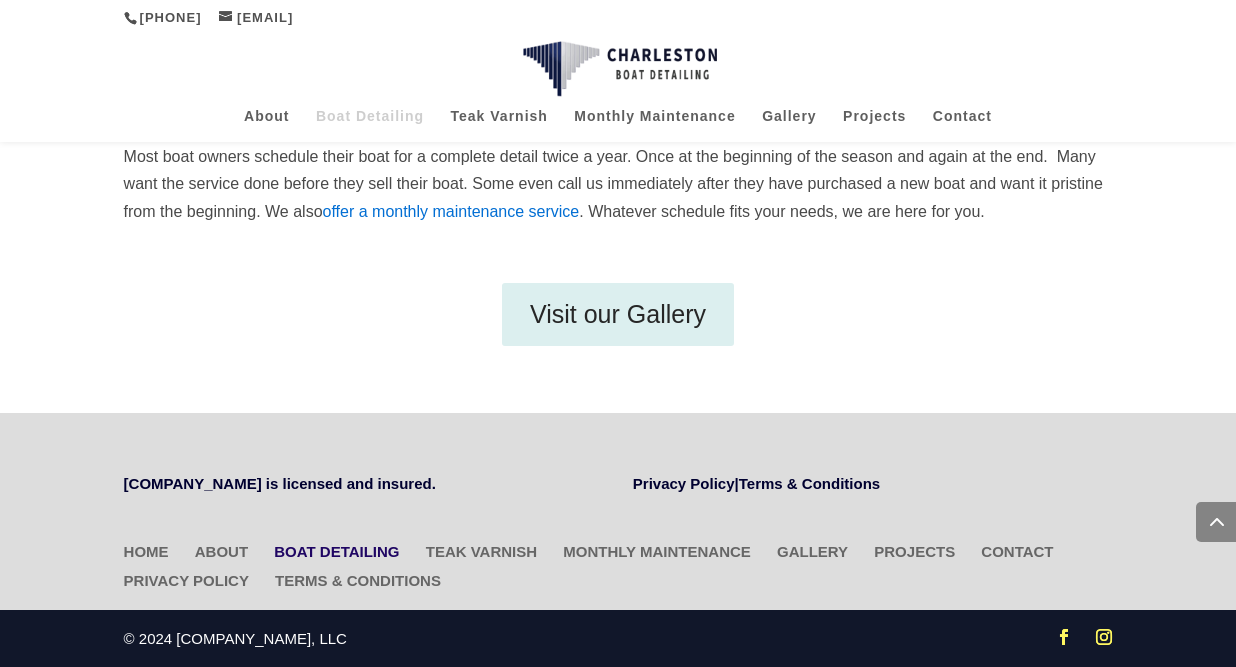 scroll, scrollTop: 0, scrollLeft: 0, axis: both 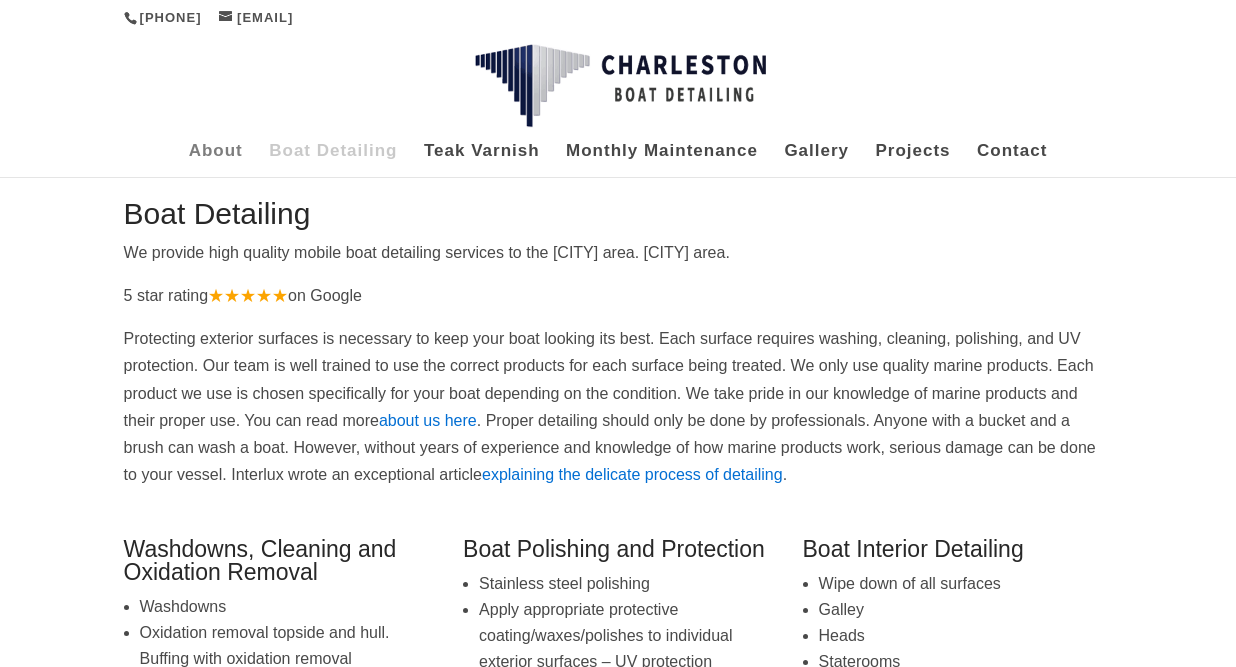 click on "About" at bounding box center (216, 160) 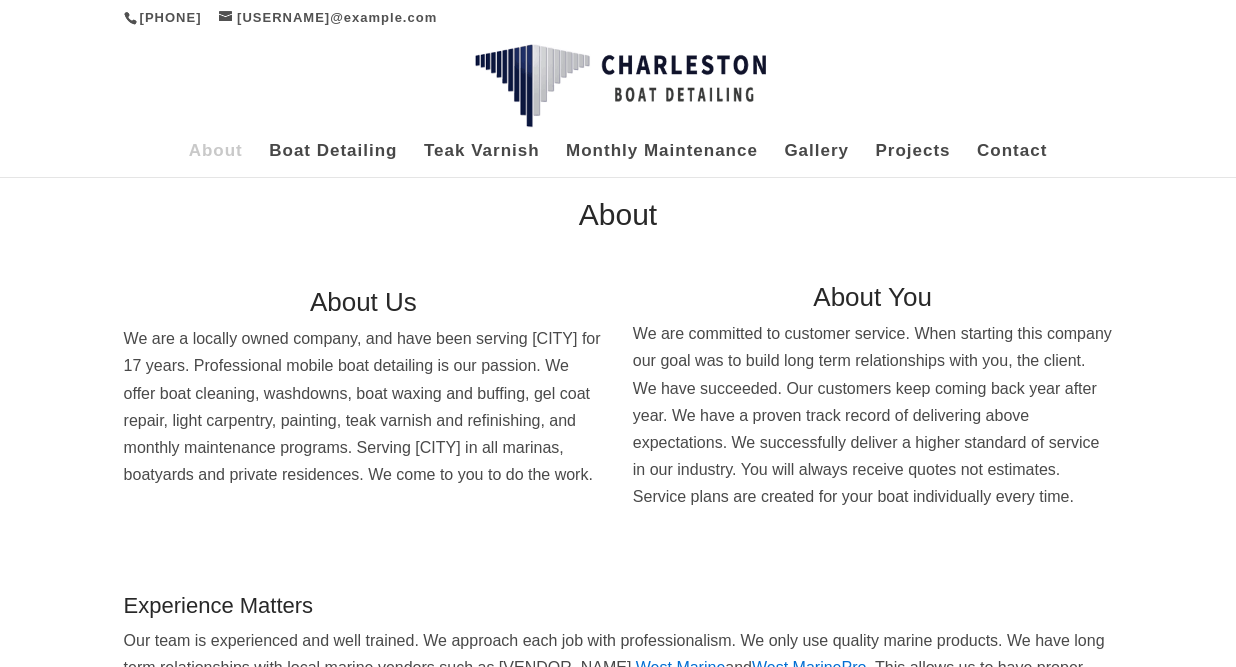 scroll, scrollTop: 0, scrollLeft: 0, axis: both 